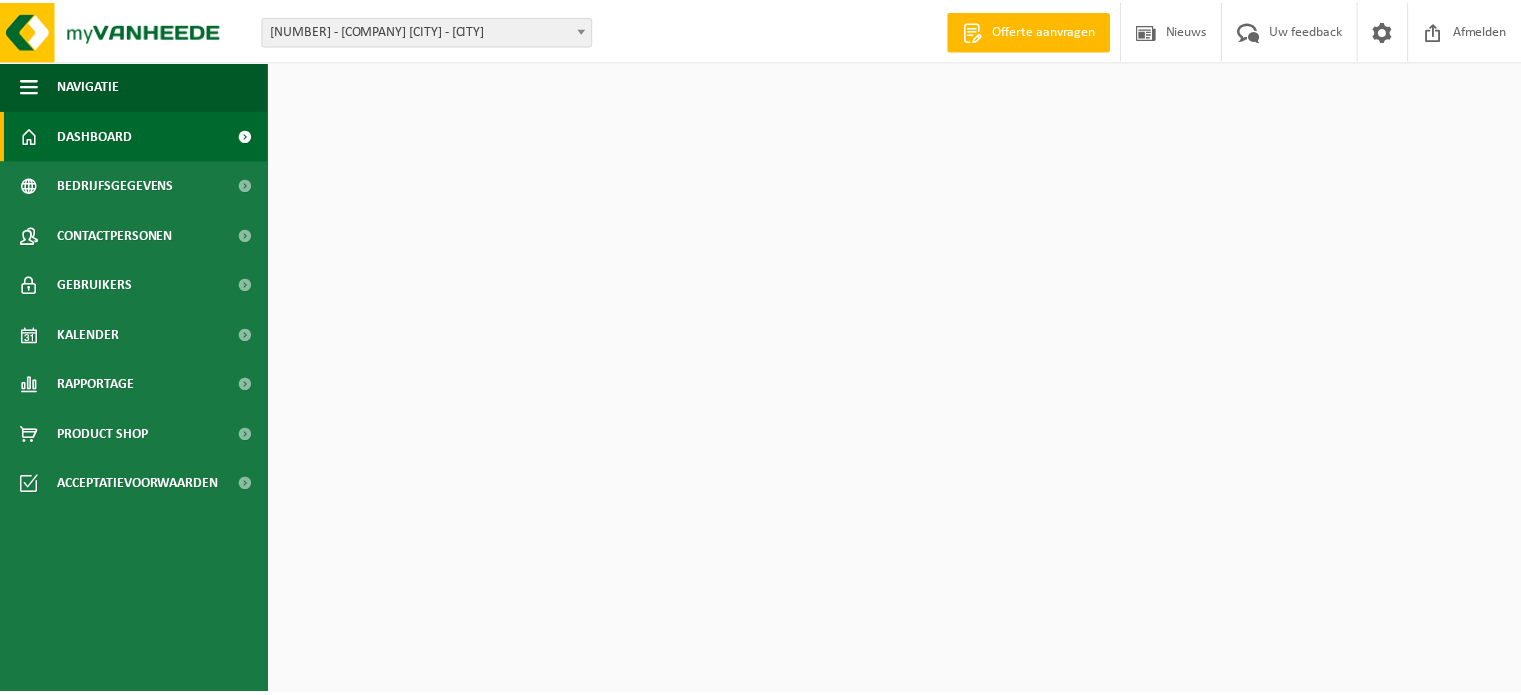 scroll, scrollTop: 0, scrollLeft: 0, axis: both 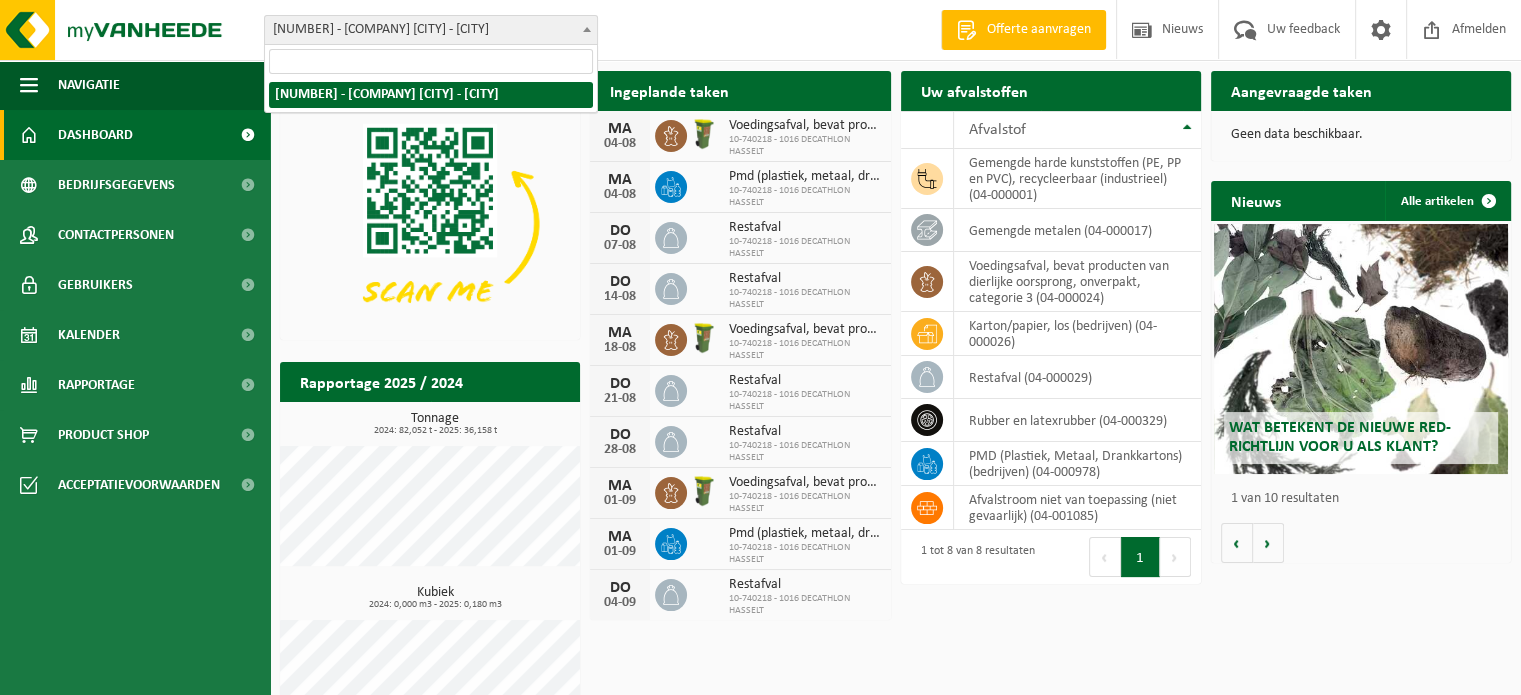 click at bounding box center (587, 29) 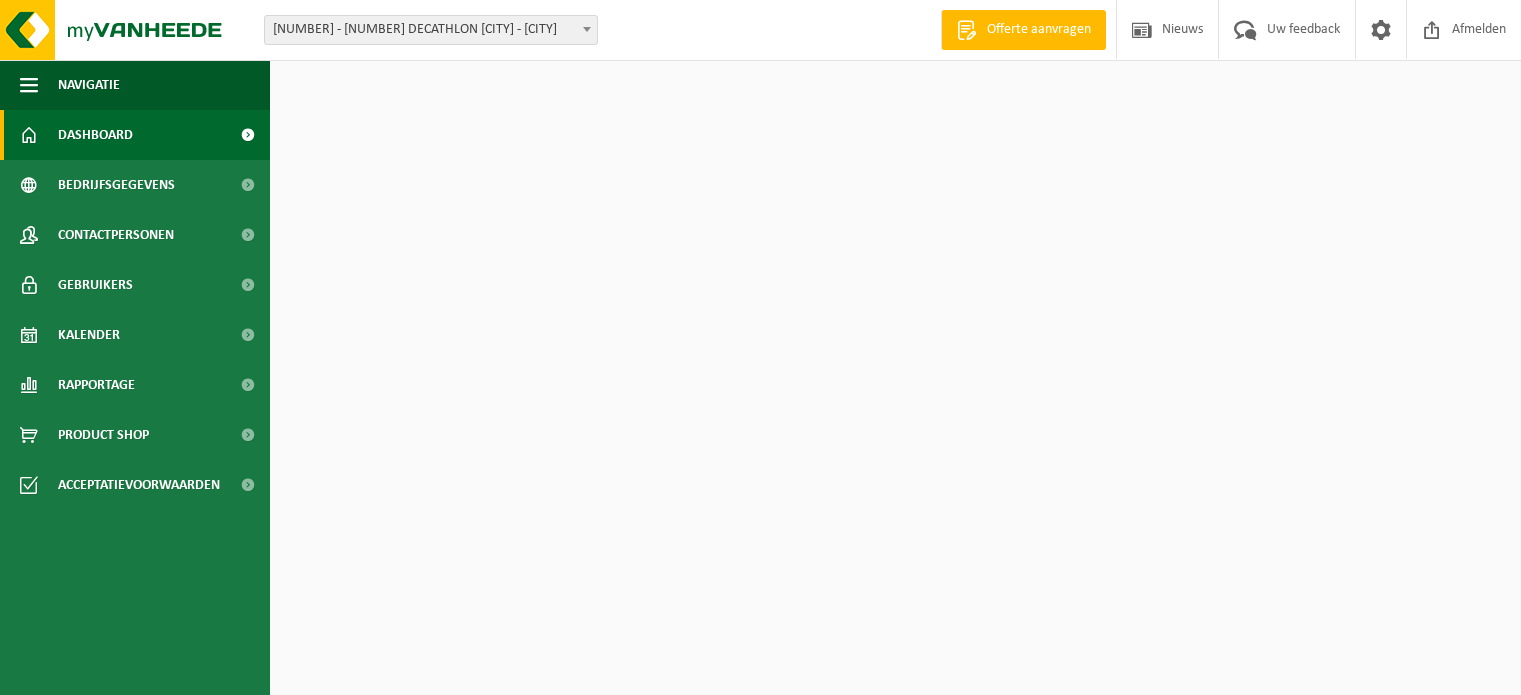 scroll, scrollTop: 0, scrollLeft: 0, axis: both 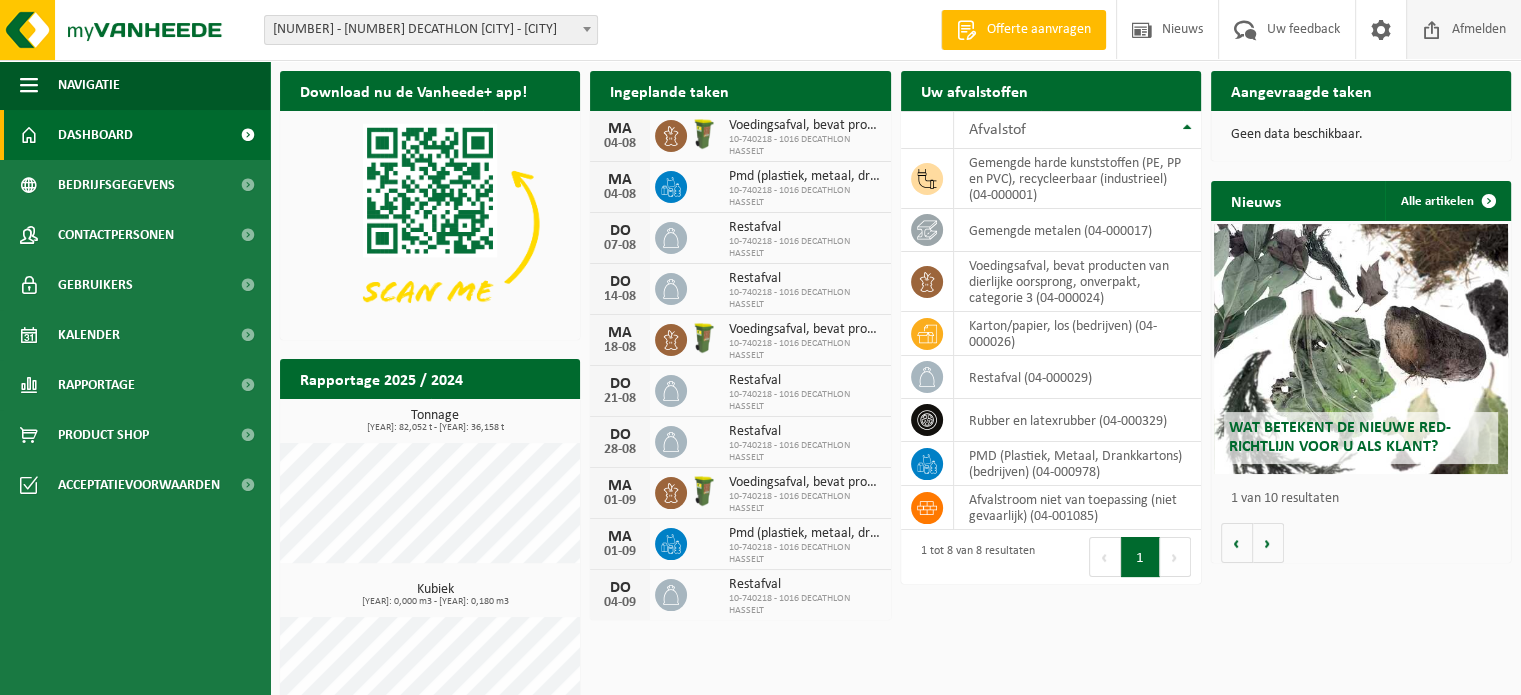 click at bounding box center [1432, 29] 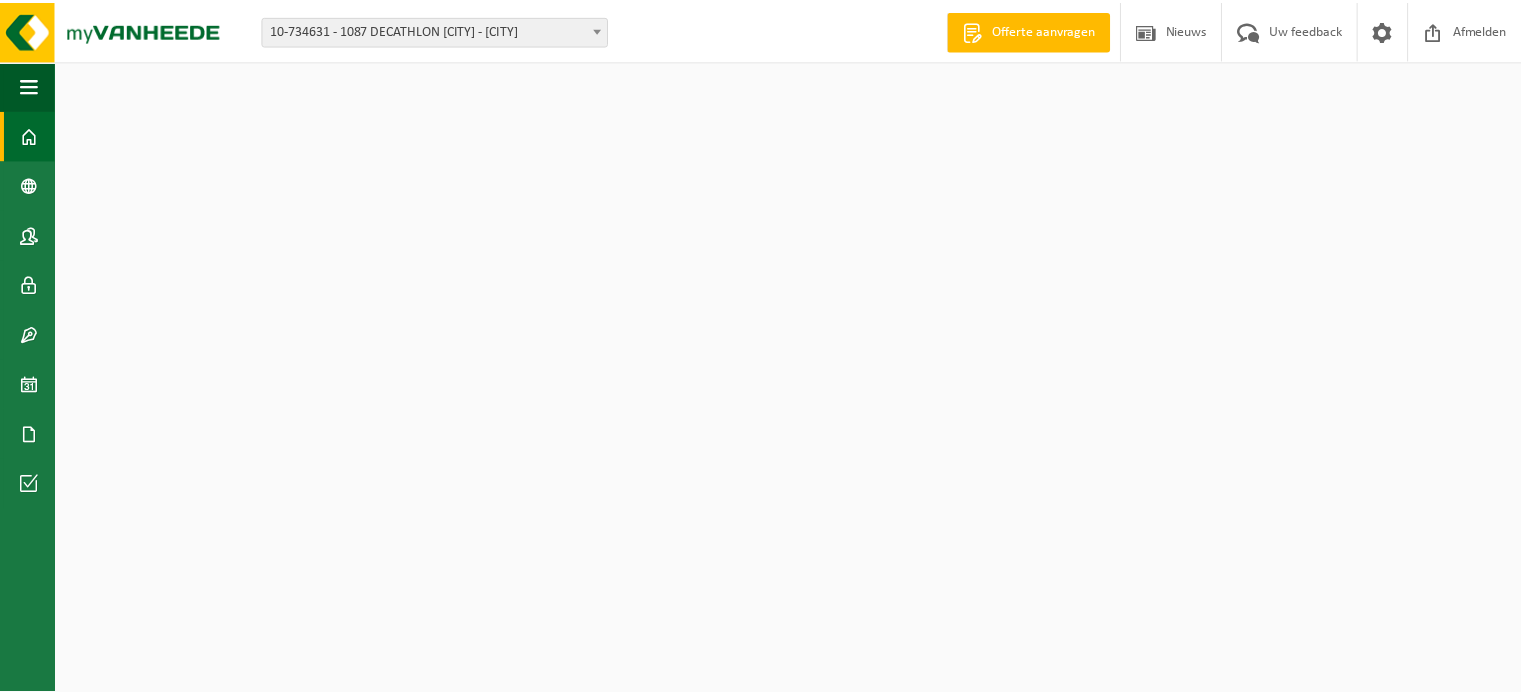scroll, scrollTop: 0, scrollLeft: 0, axis: both 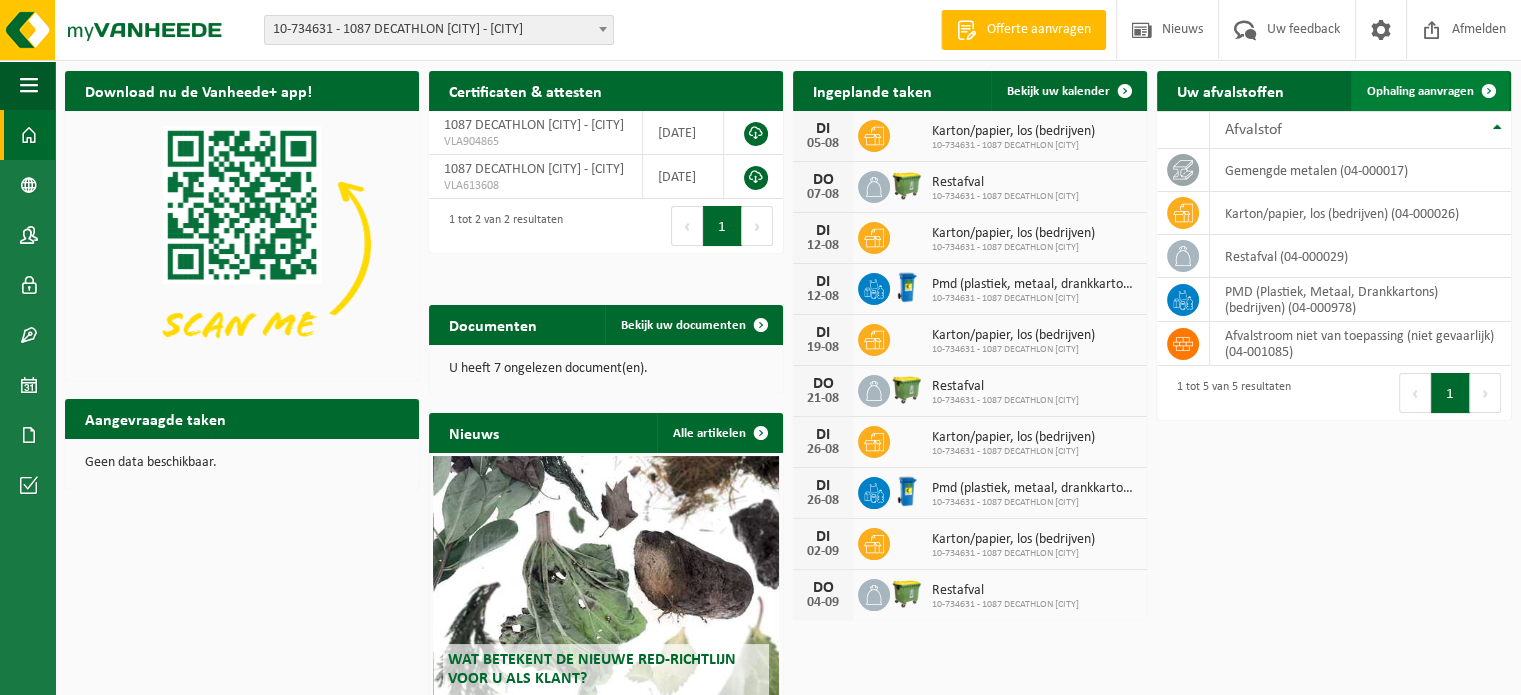click on "Ophaling aanvragen" at bounding box center [1420, 91] 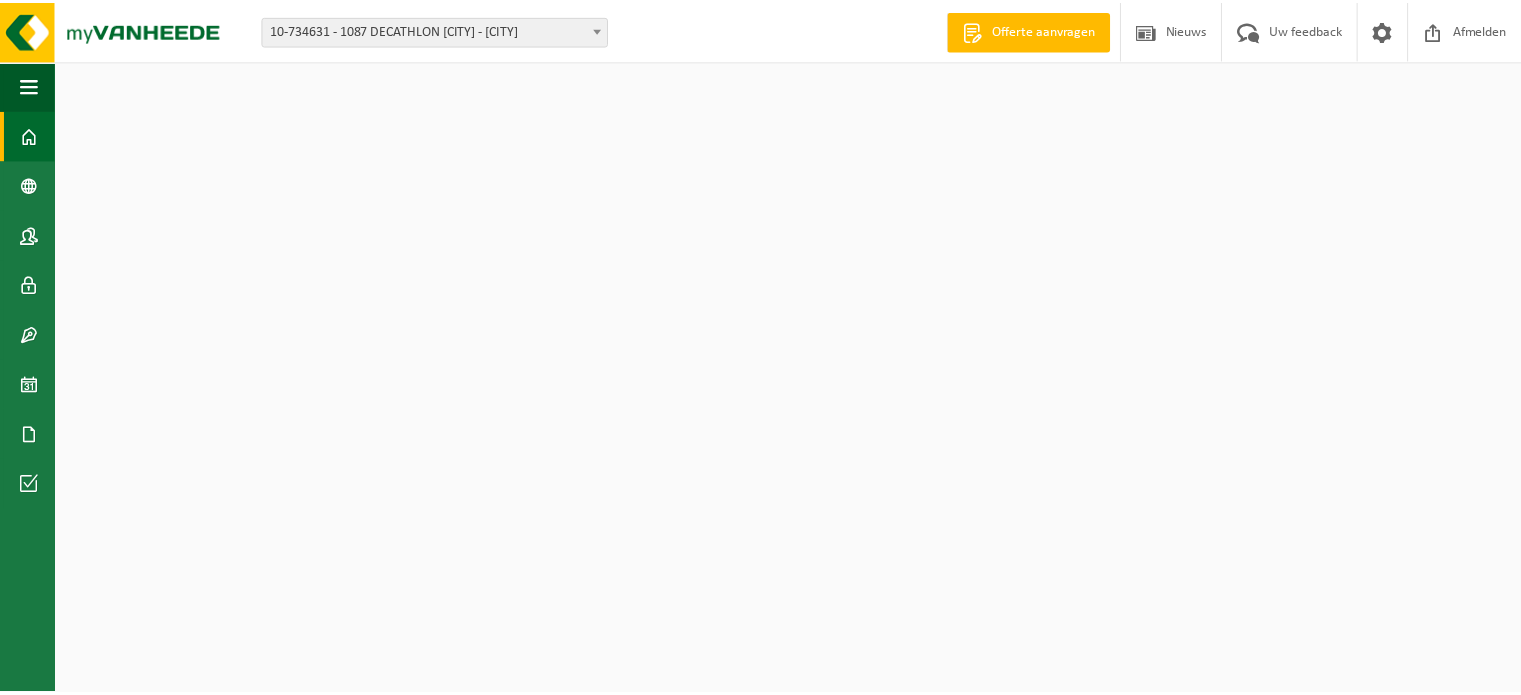 scroll, scrollTop: 0, scrollLeft: 0, axis: both 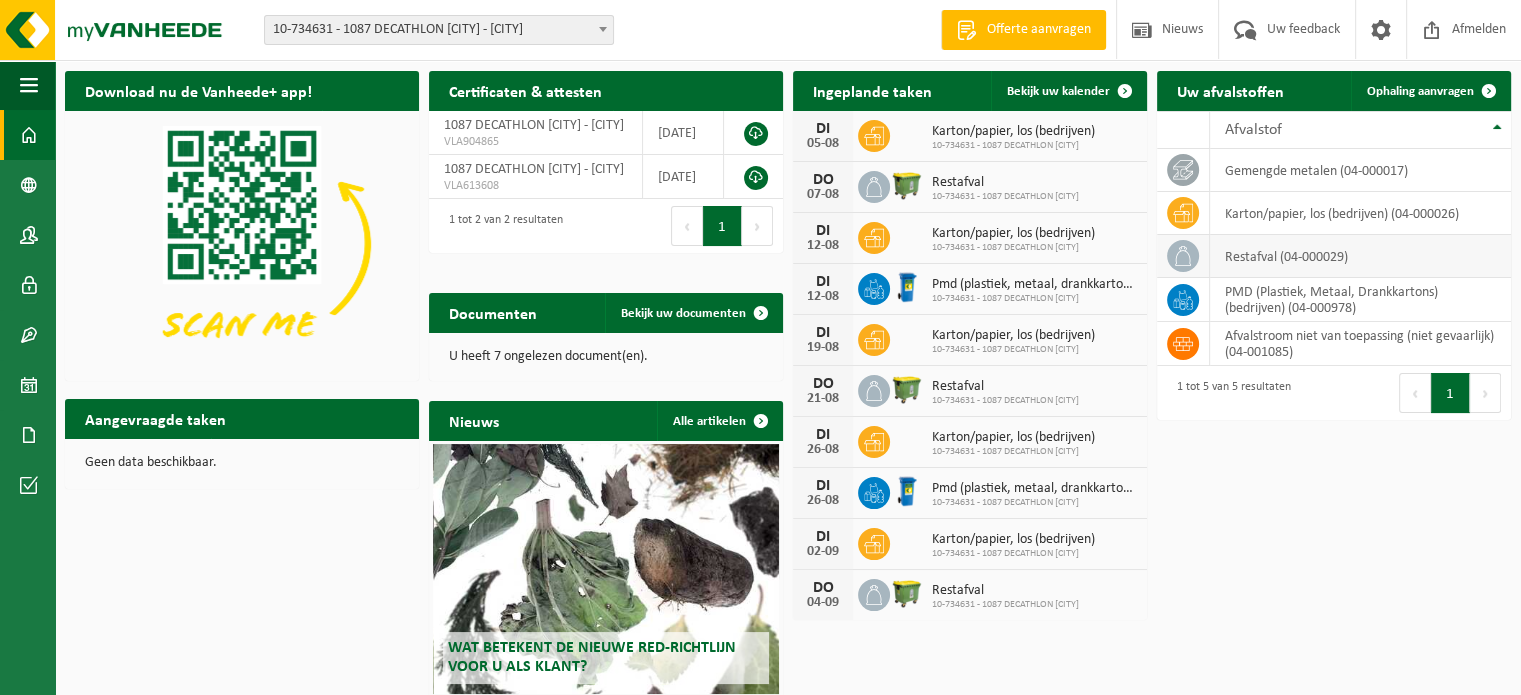 click on "restafval (04-000029)" at bounding box center [1360, 256] 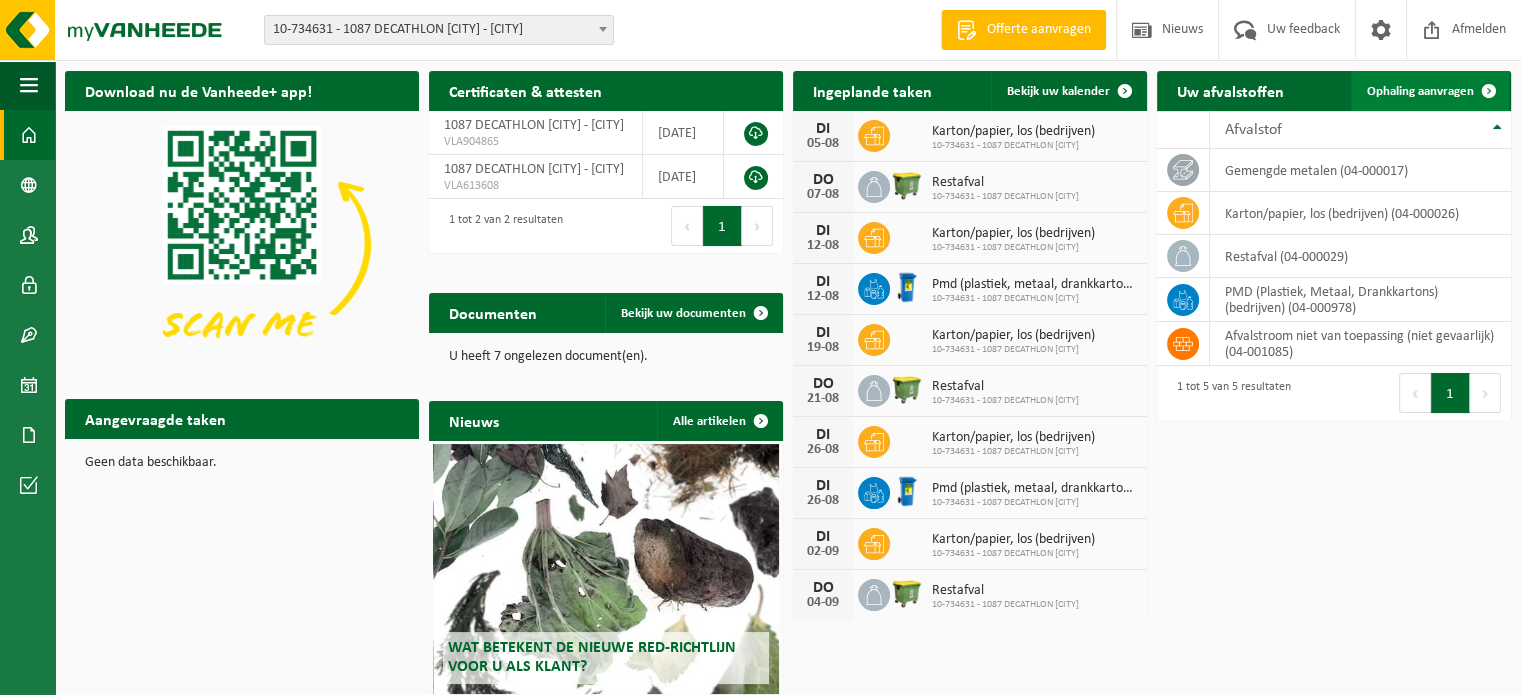 click at bounding box center (1489, 91) 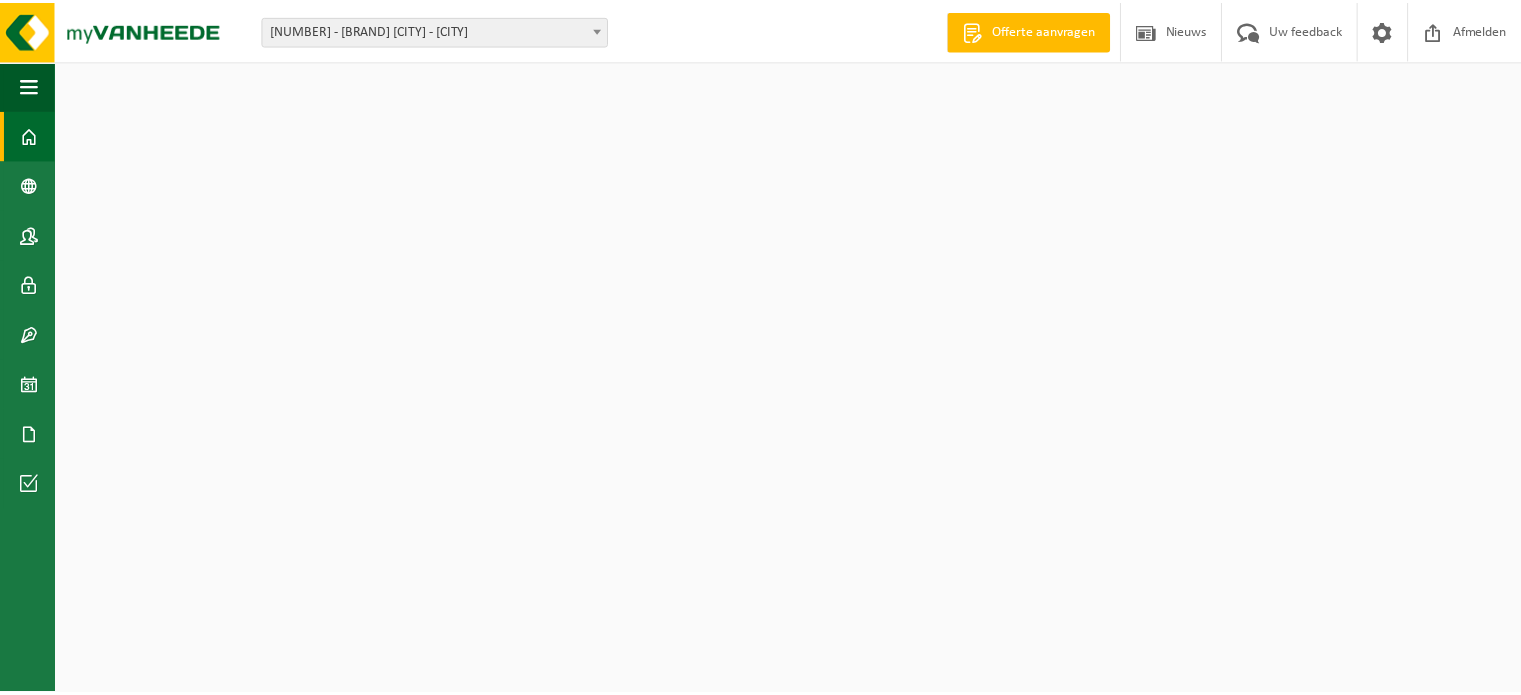 scroll, scrollTop: 0, scrollLeft: 0, axis: both 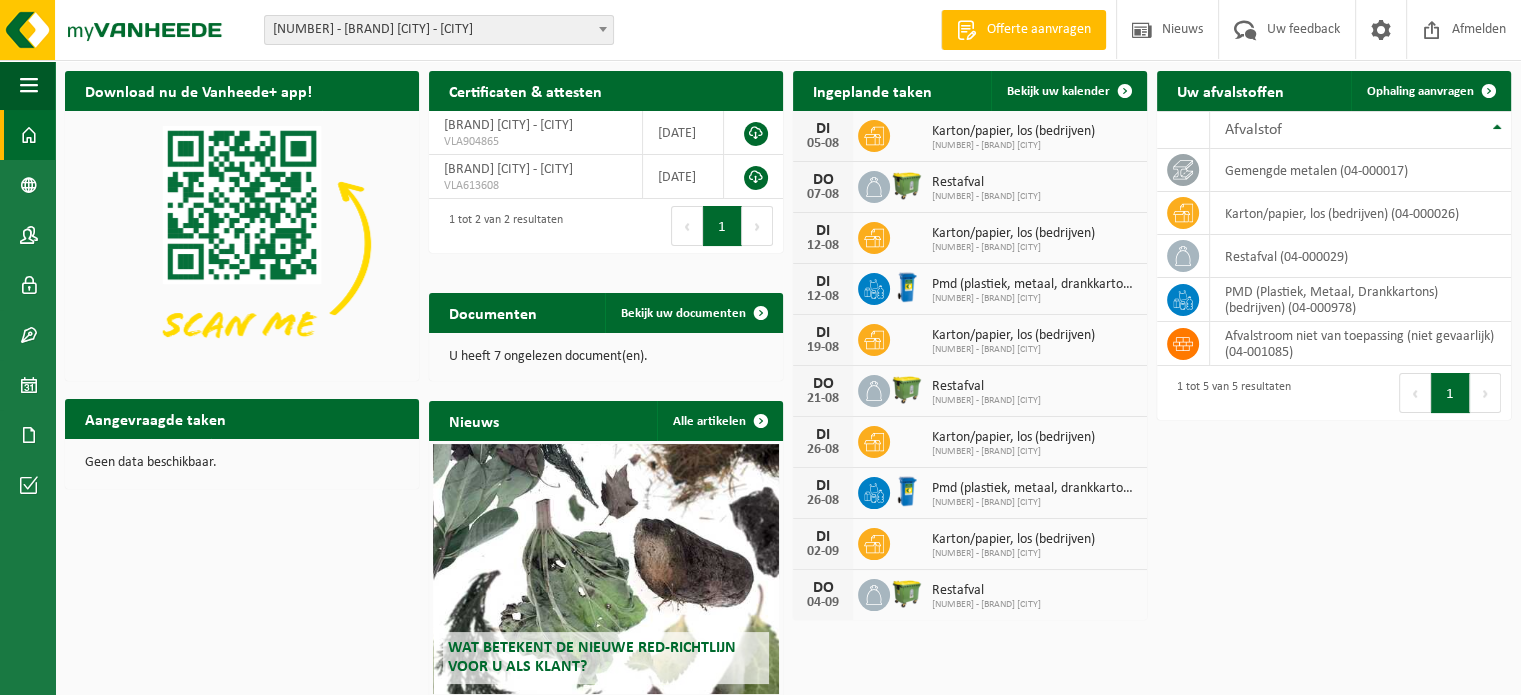 click on "Offerte aanvragen" at bounding box center (1039, 30) 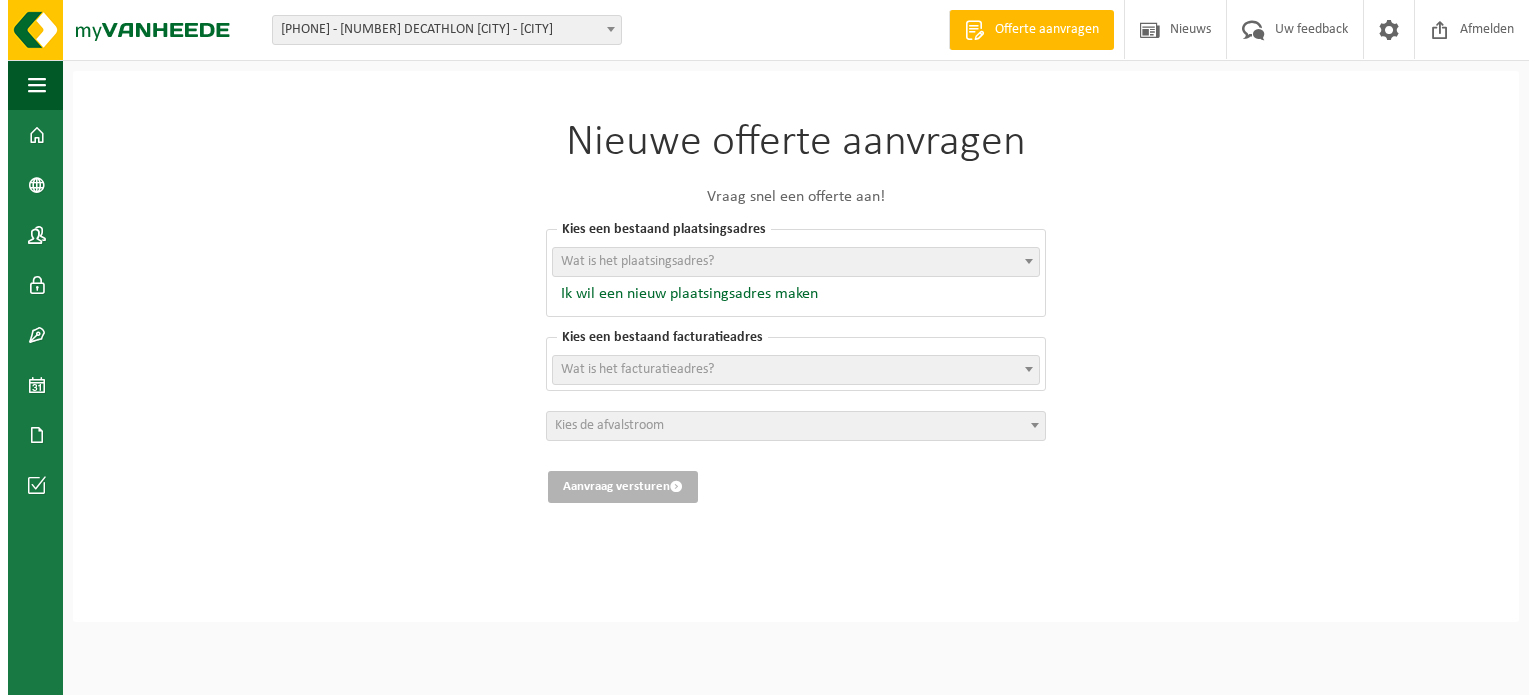 scroll, scrollTop: 0, scrollLeft: 0, axis: both 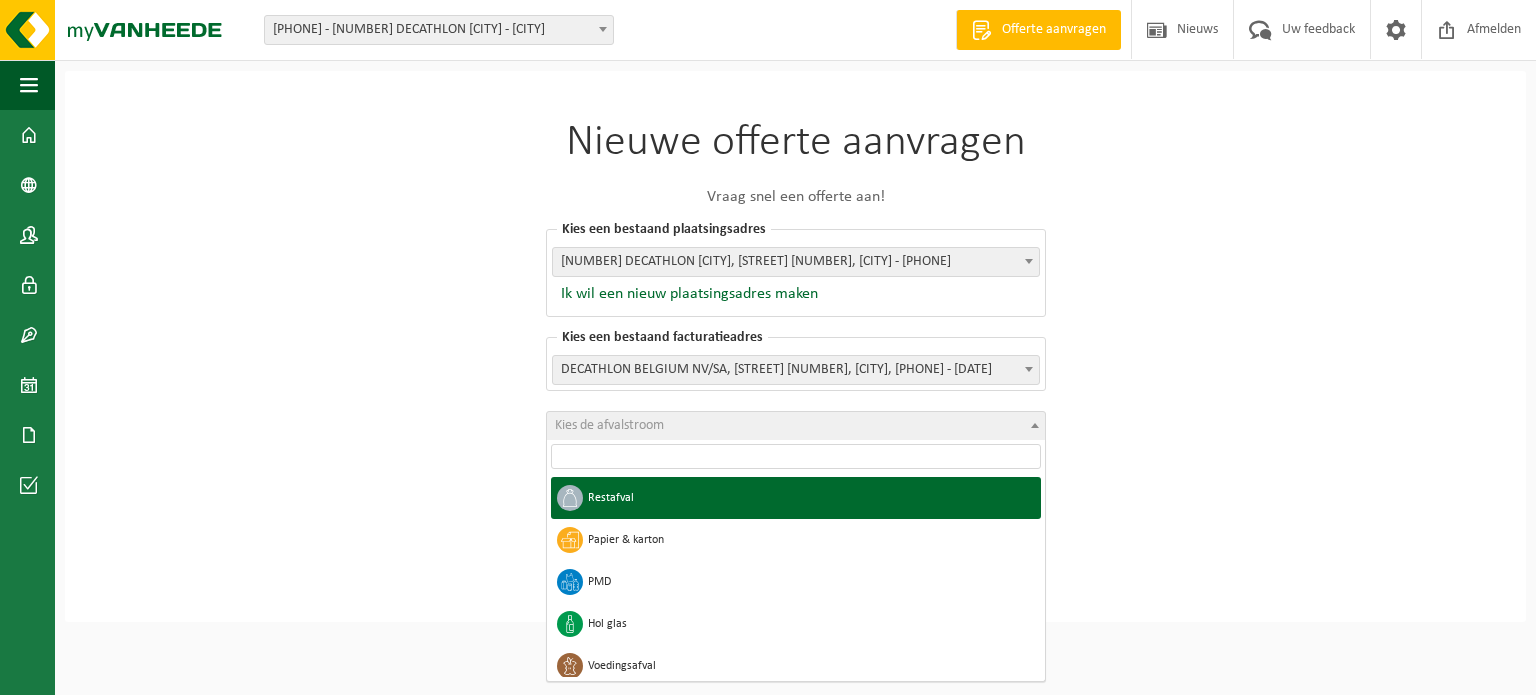 click on "Kies de afvalstroom" at bounding box center [796, 426] 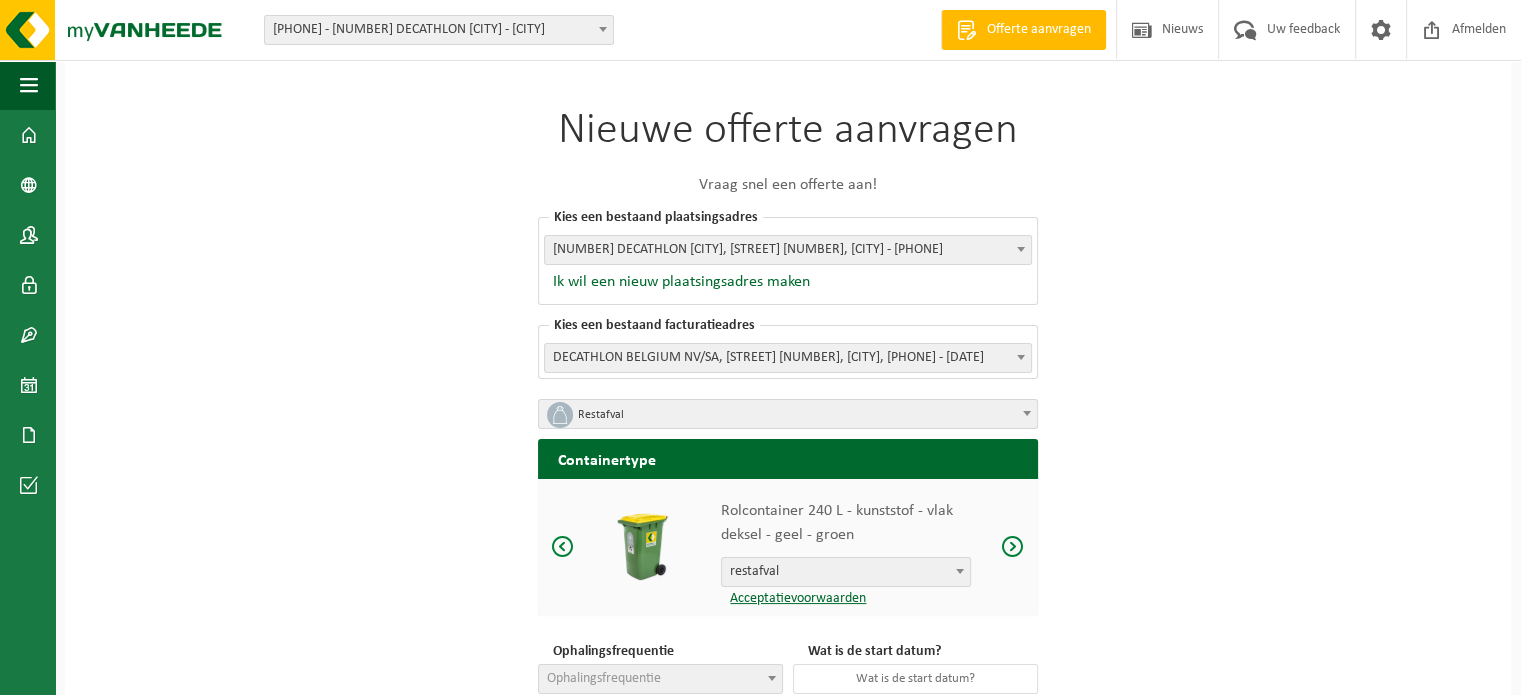 scroll, scrollTop: 136, scrollLeft: 0, axis: vertical 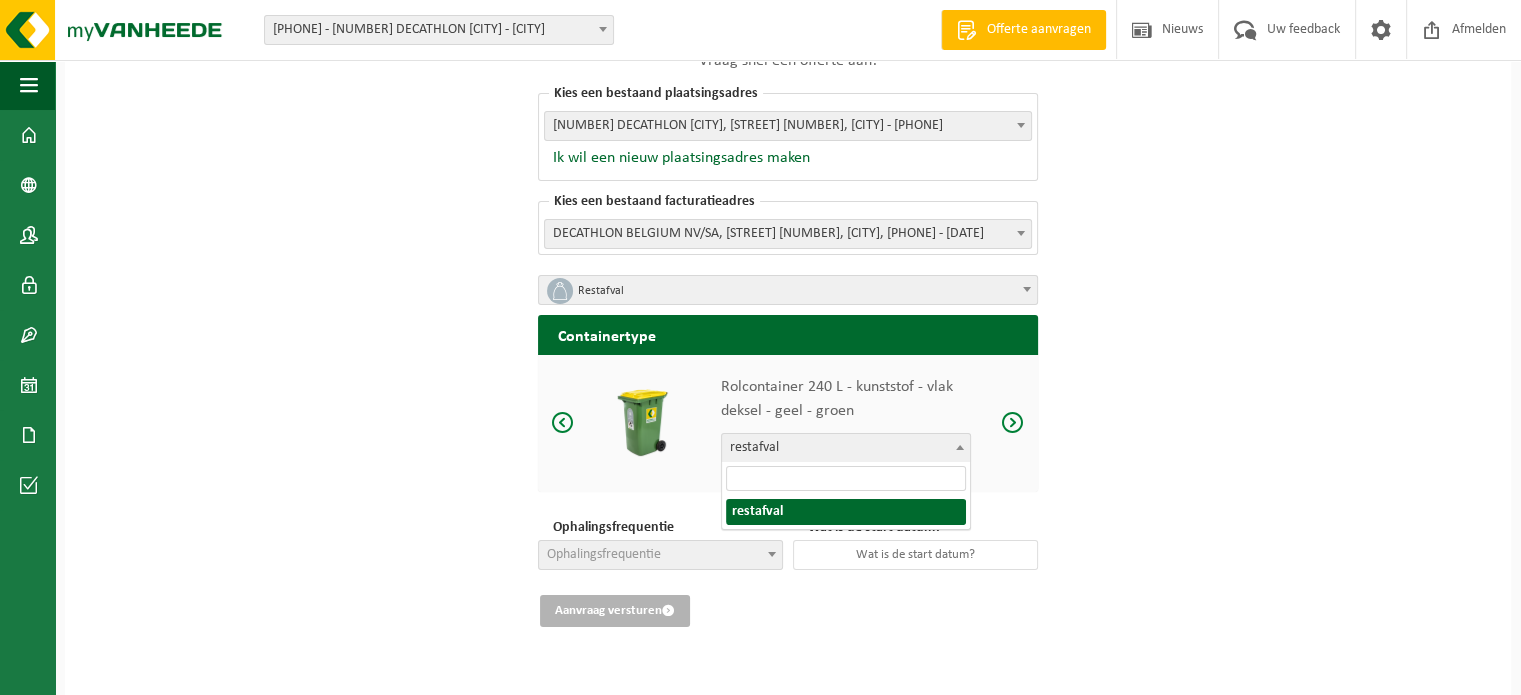 click on "restafval" at bounding box center [846, 448] 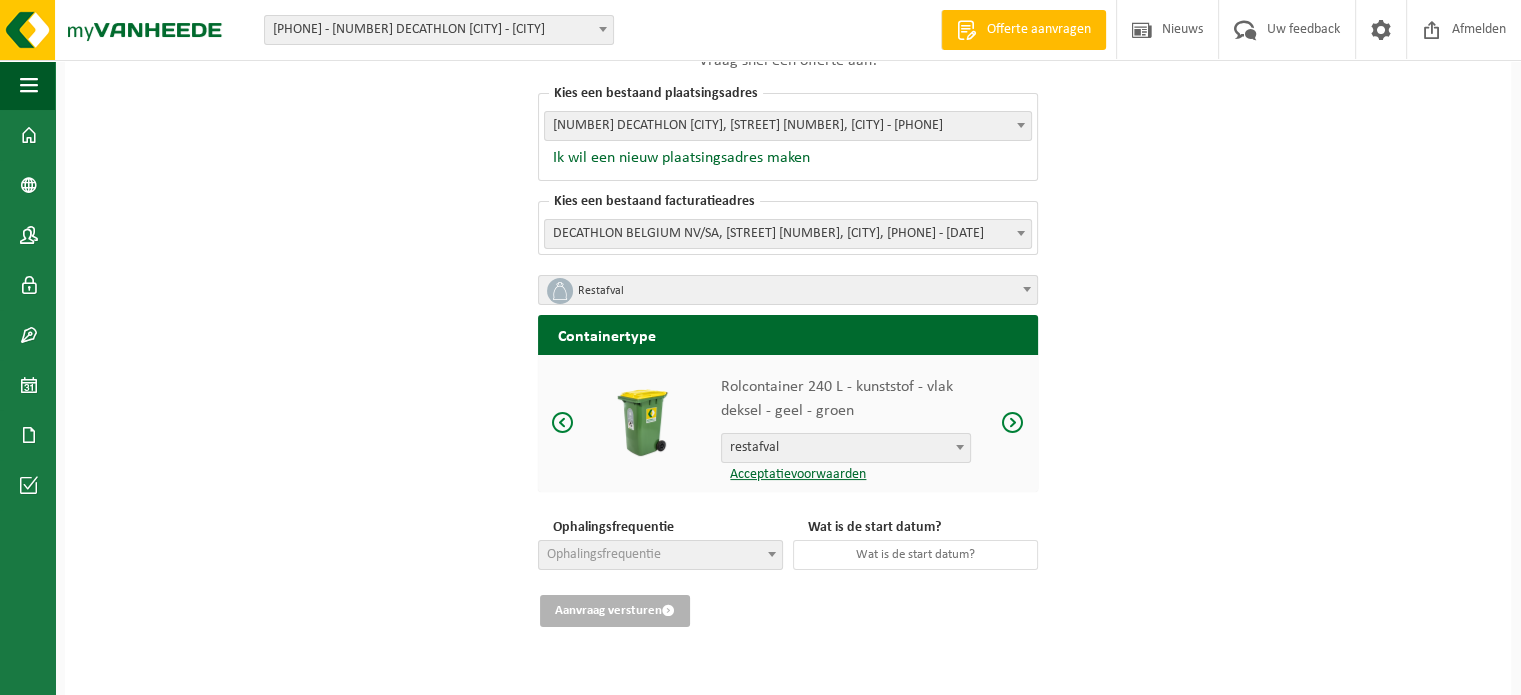 click on "Rolcontainer 240 L - kunststof - vlak deksel - geel - groen" at bounding box center (846, 399) 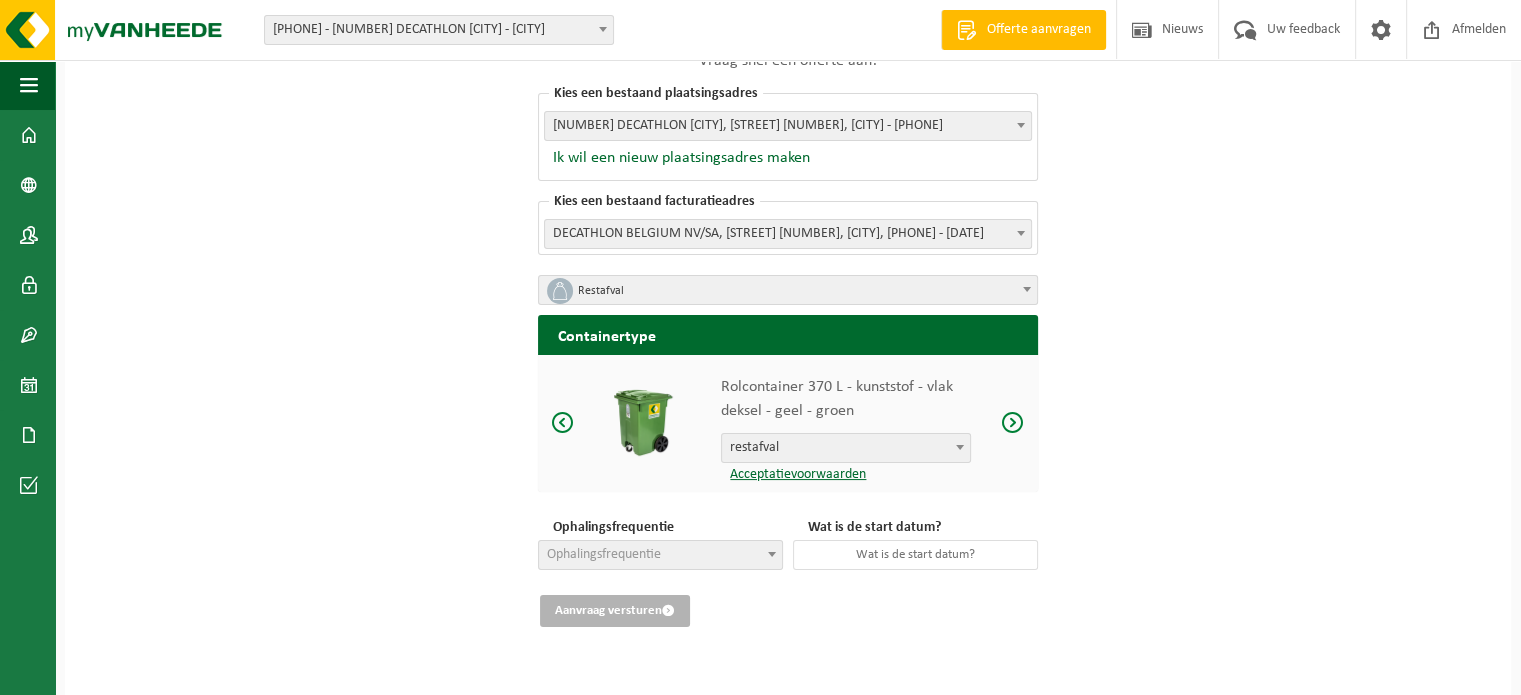 click at bounding box center (1013, 422) 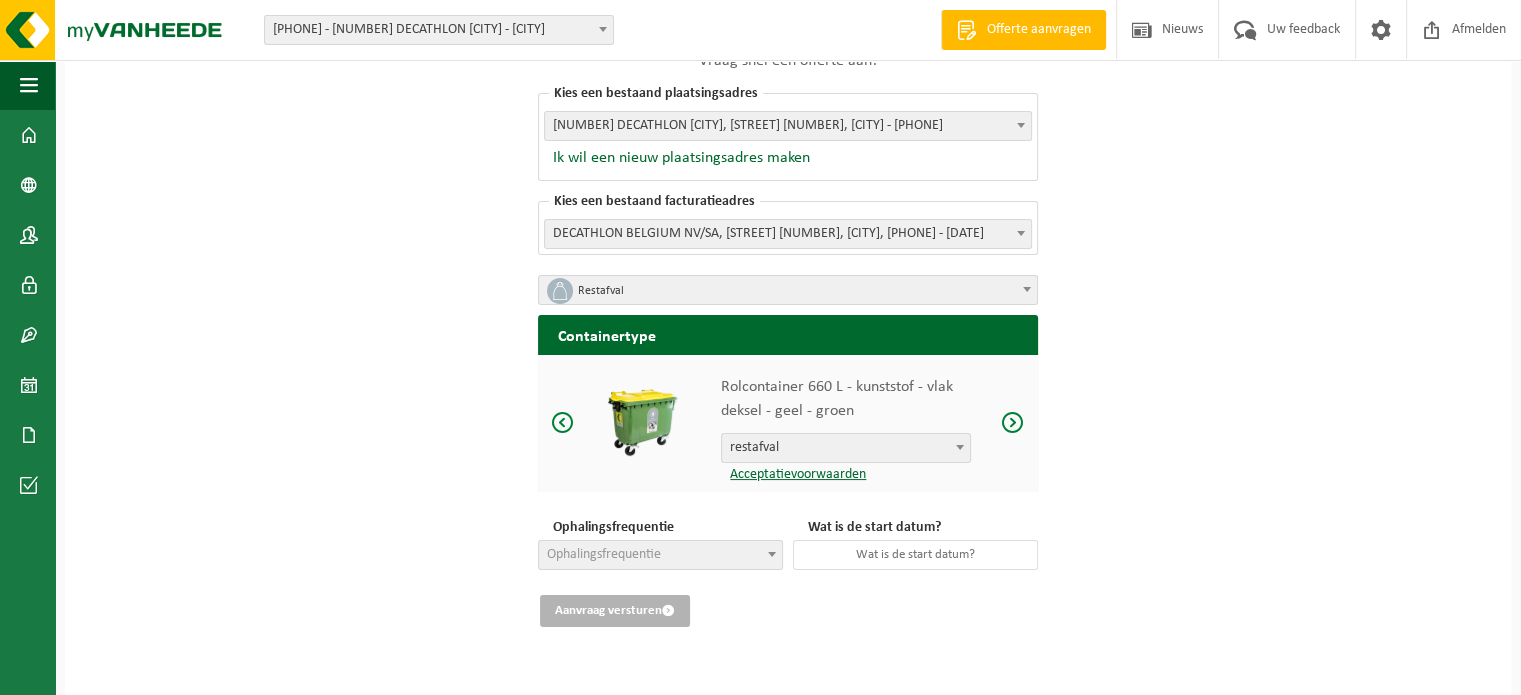 click at bounding box center (1013, 422) 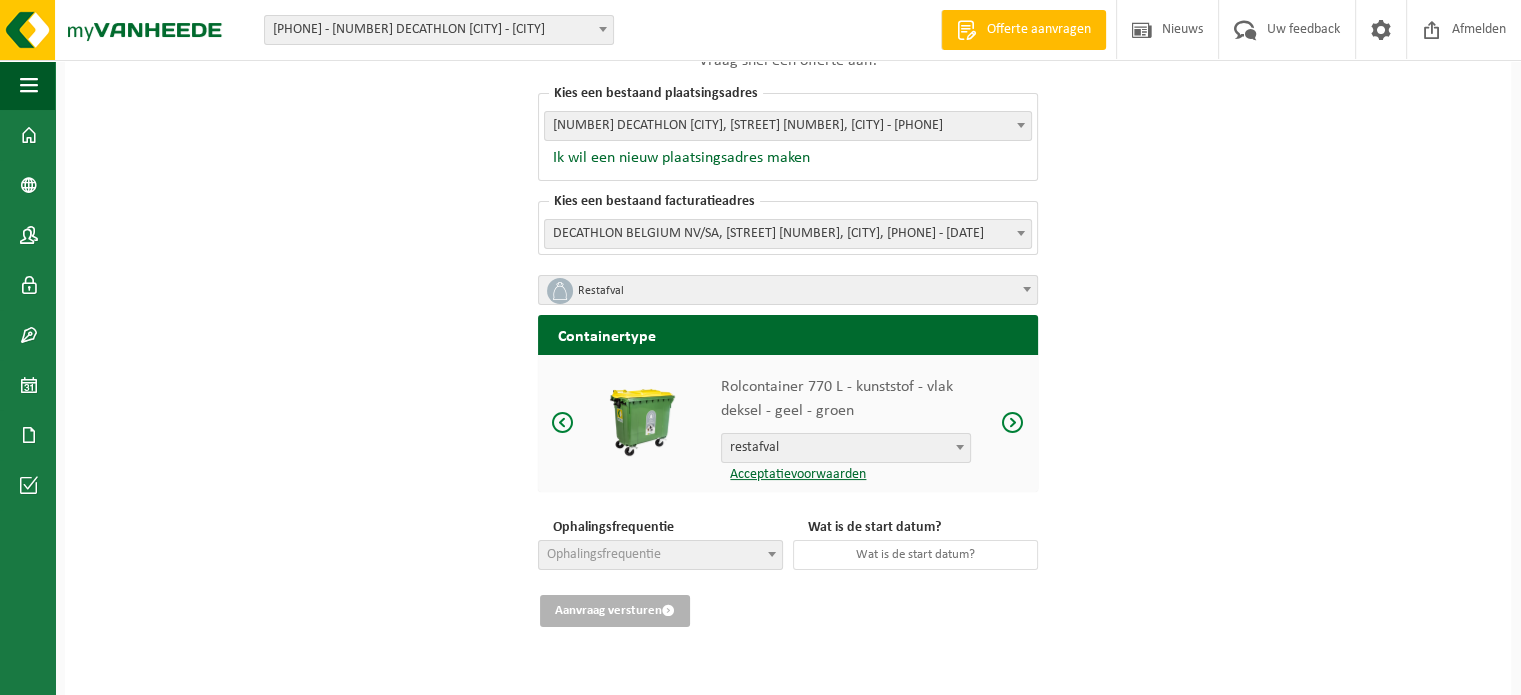 click at bounding box center [1013, 422] 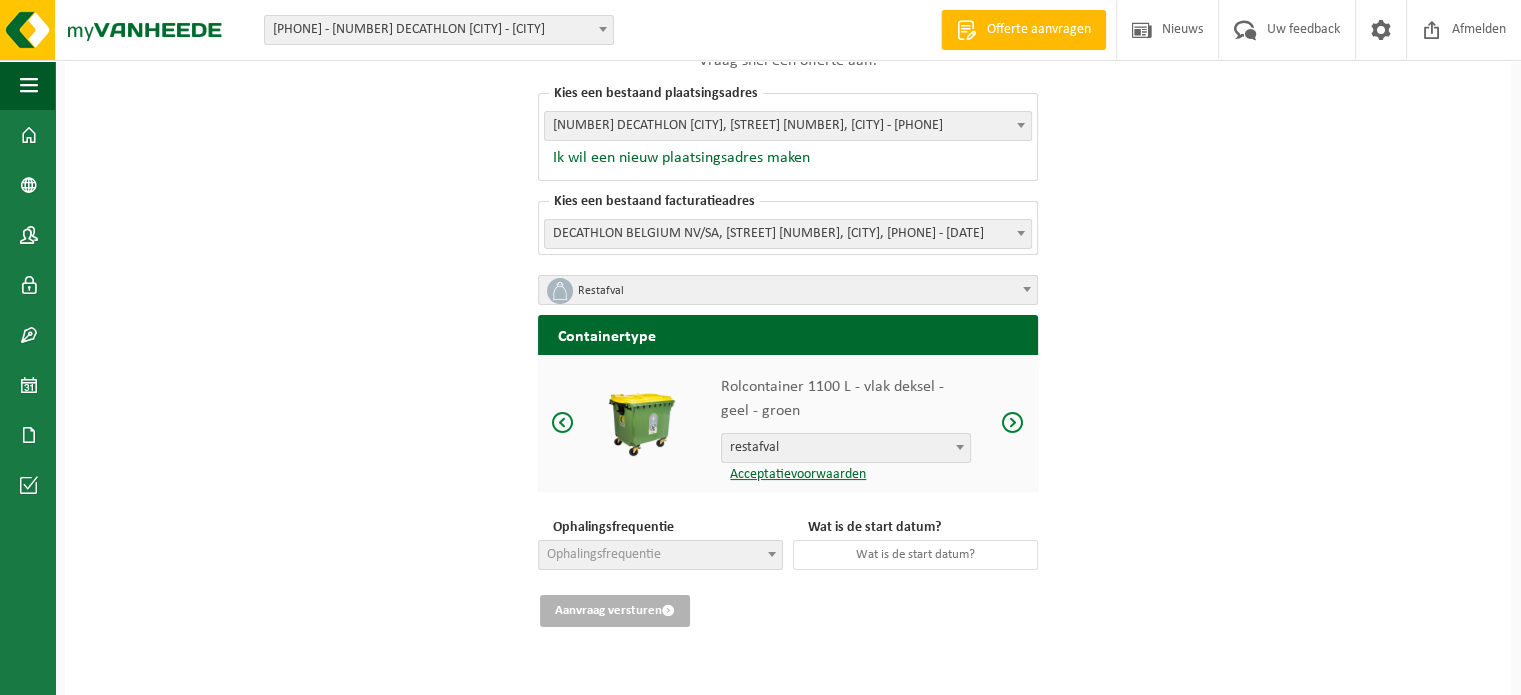 click at bounding box center (1013, 422) 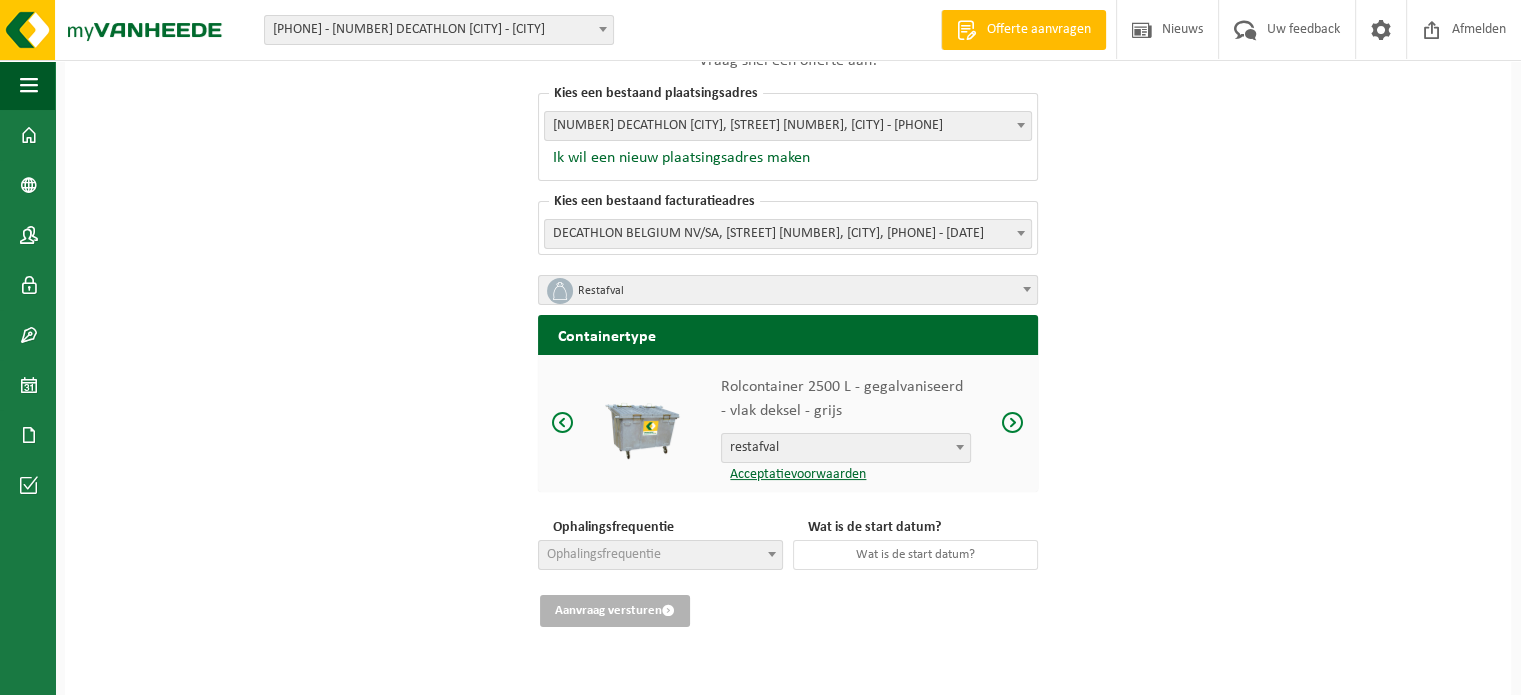 click at bounding box center (1013, 422) 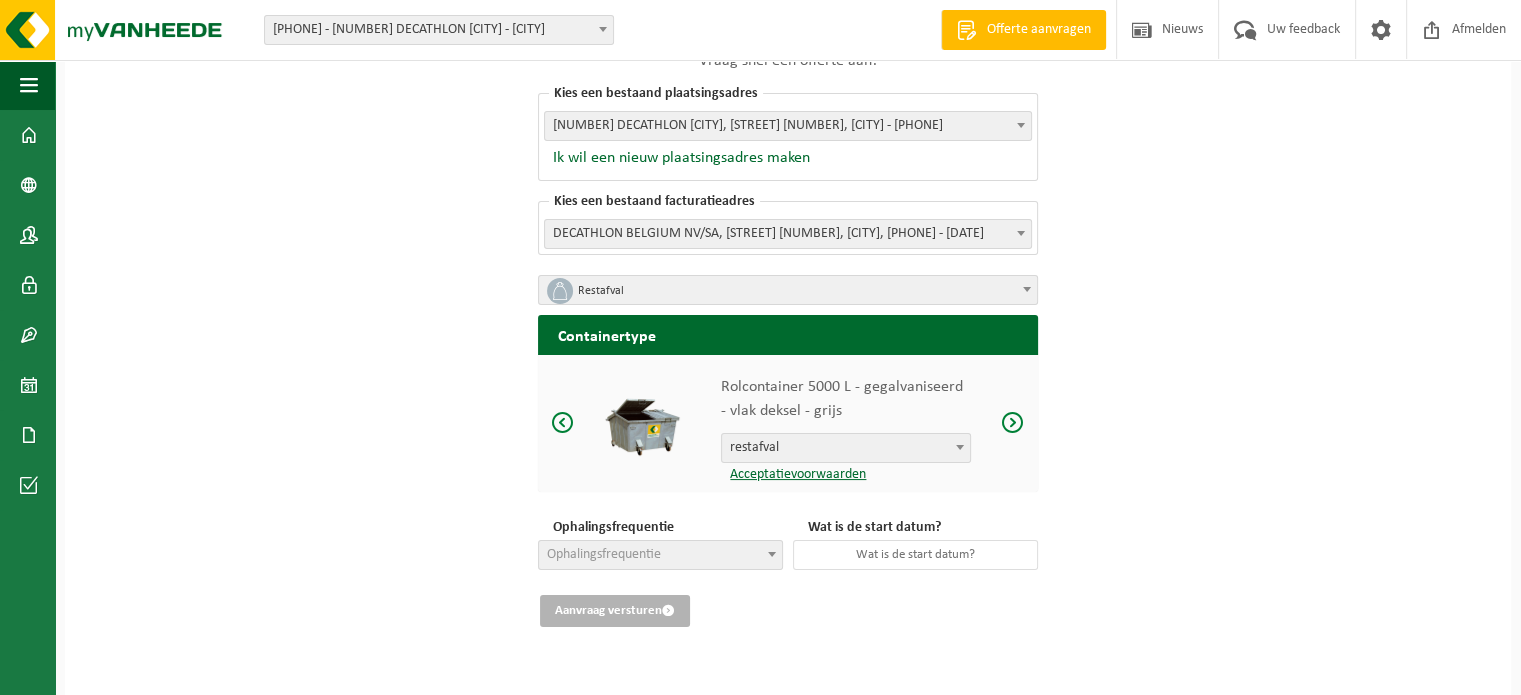 click at bounding box center (1013, 422) 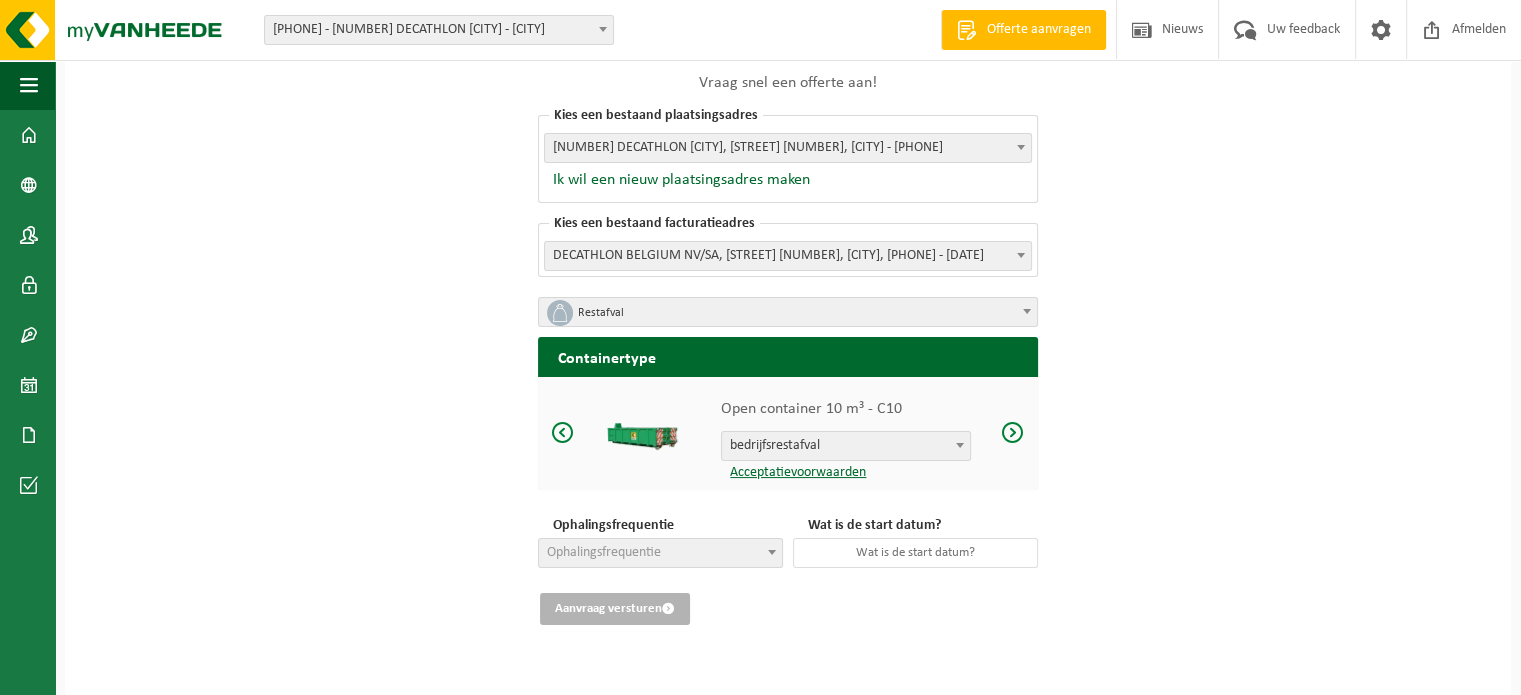 scroll, scrollTop: 112, scrollLeft: 0, axis: vertical 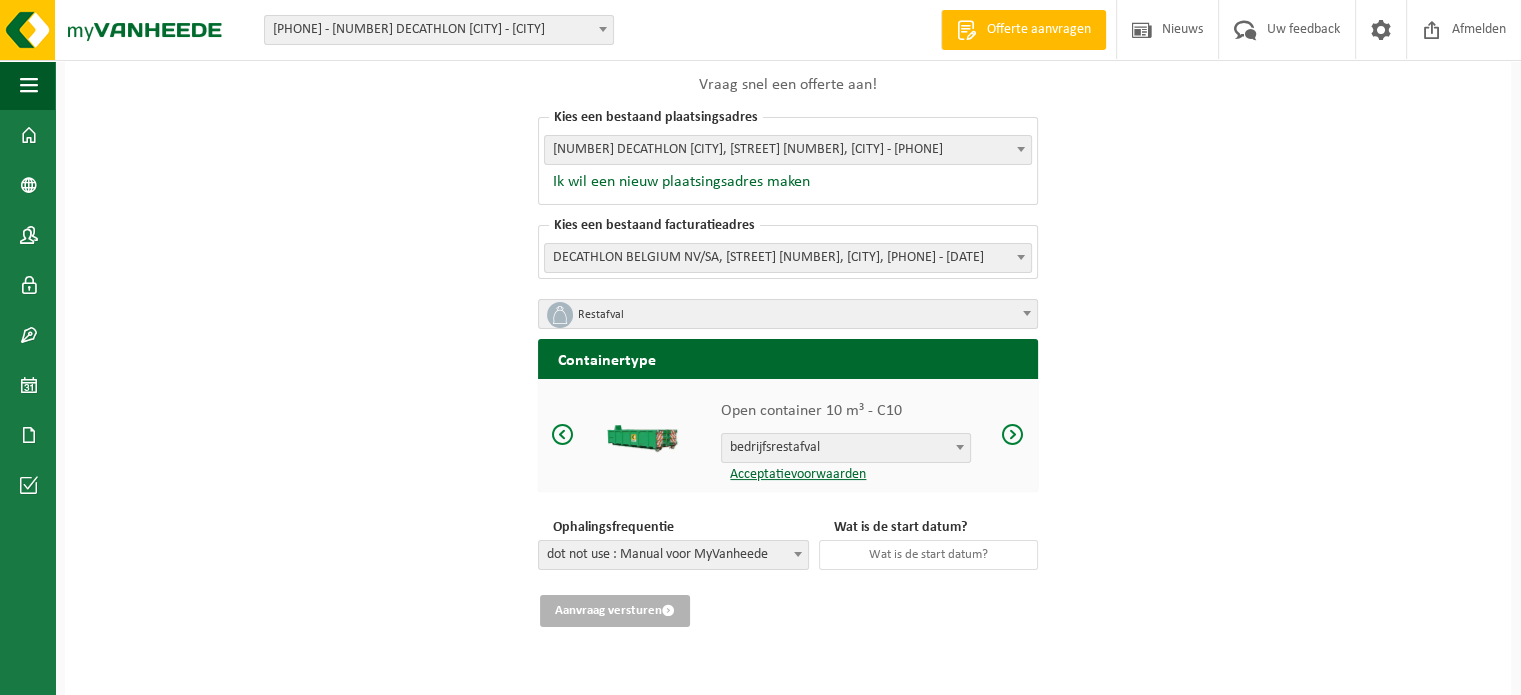click at bounding box center [563, 434] 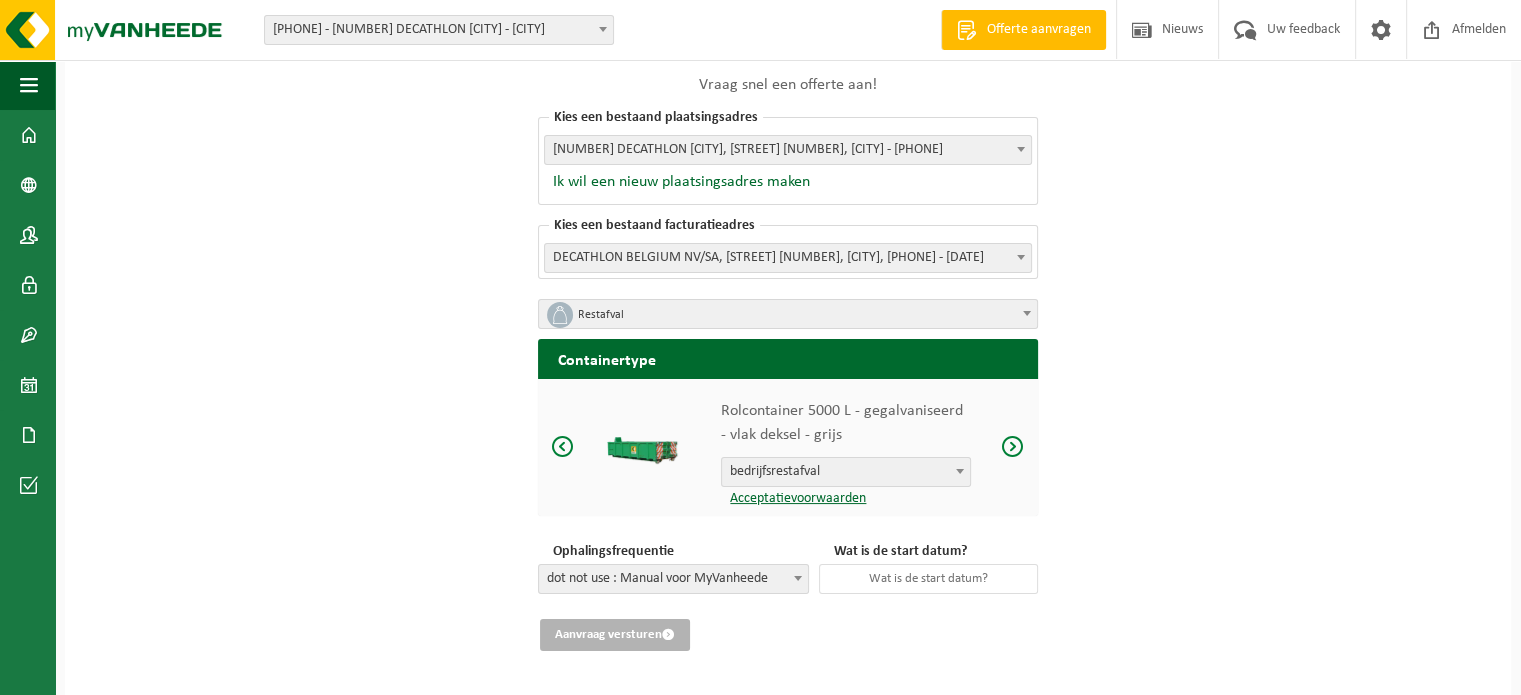 scroll, scrollTop: 136, scrollLeft: 0, axis: vertical 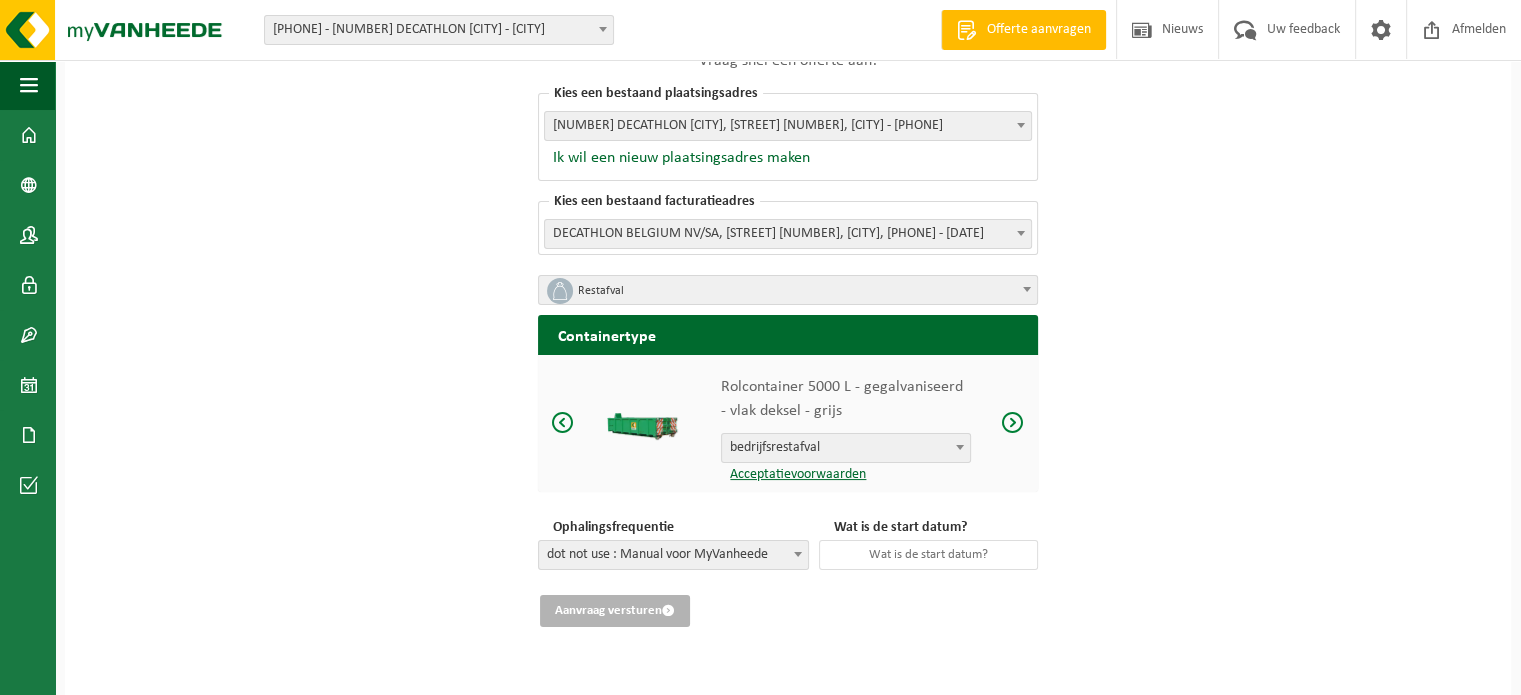 click on "Rolcontainer 5000 L - gegalvaniseerd - vlak deksel - grijs       bedrijfsrestafval bedrijfsrestafval     Acceptatievoorwaarden" at bounding box center [788, 423] 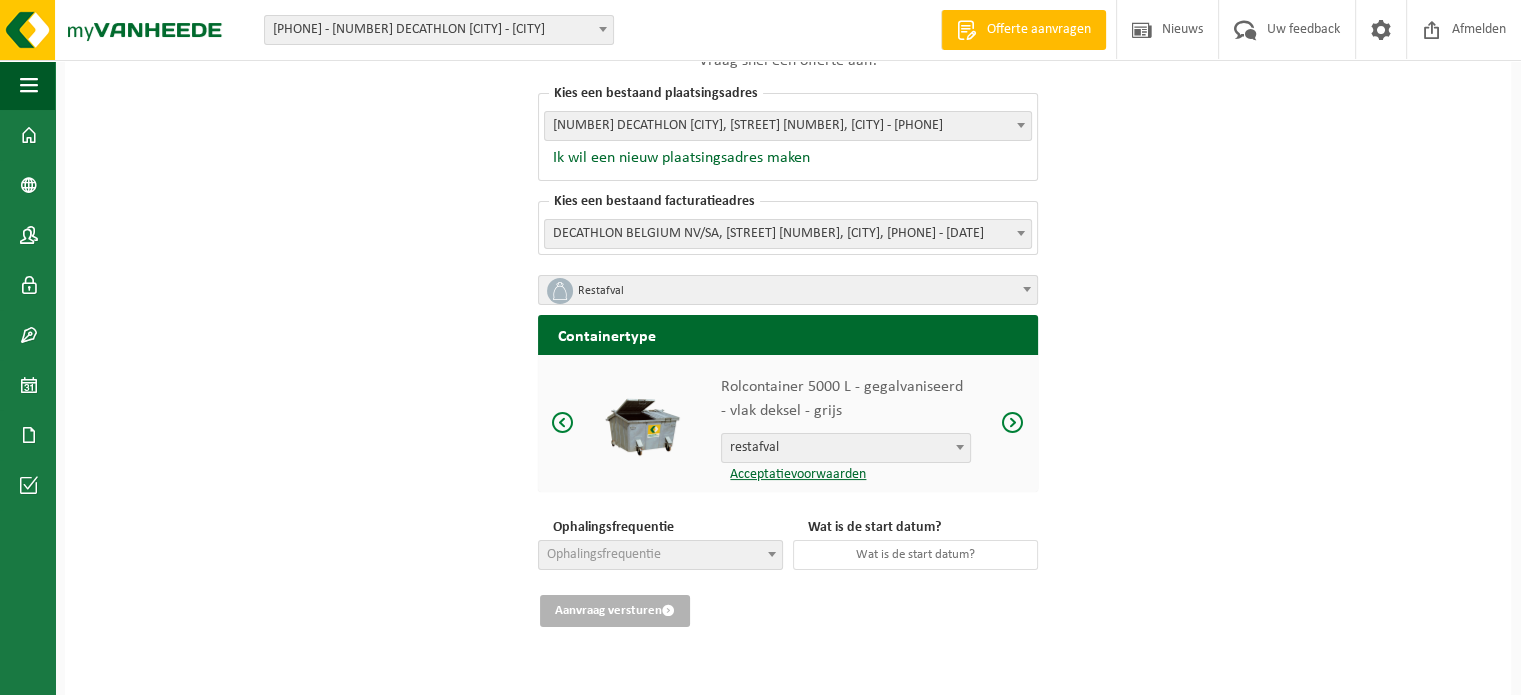 click on "Rolcontainer 5000 L - gegalvaniseerd - vlak deksel - grijs       restafval restafval     Acceptatievoorwaarden" at bounding box center [788, 423] 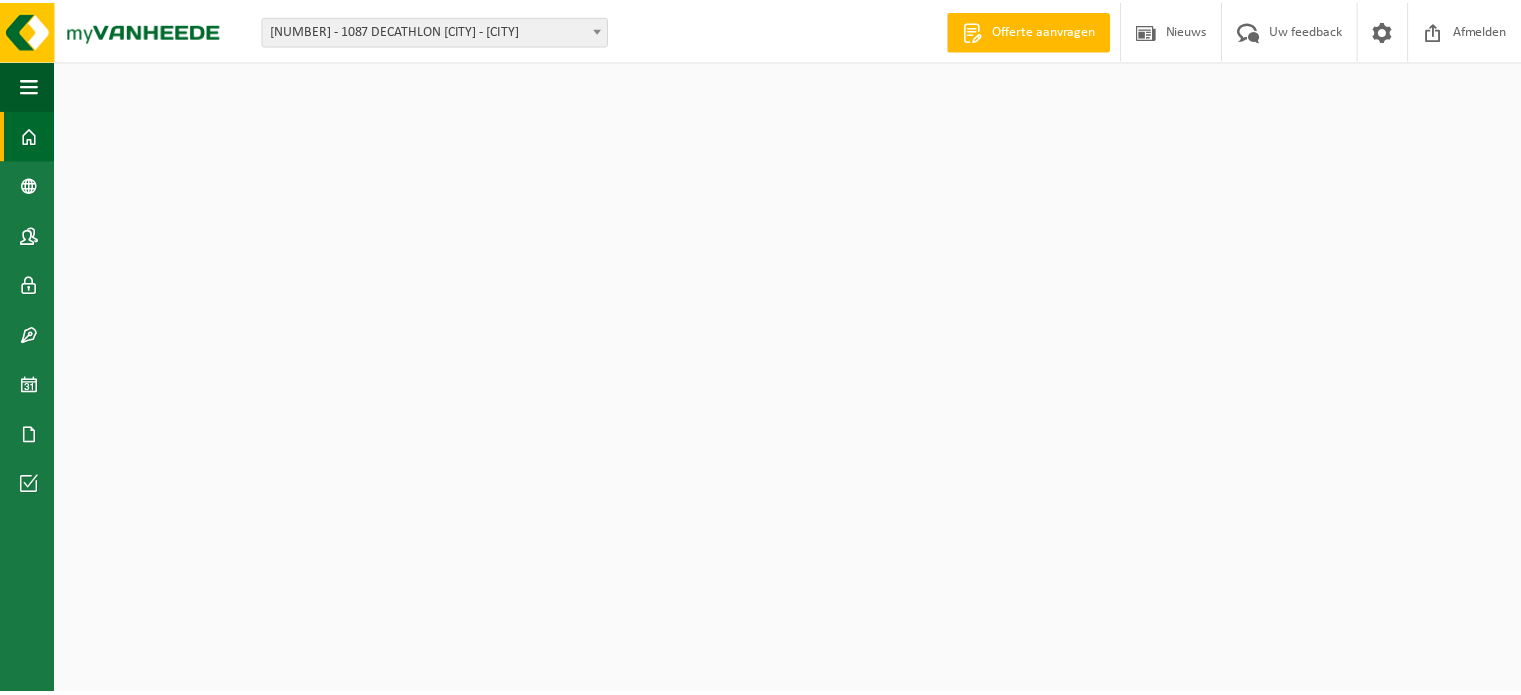 scroll, scrollTop: 0, scrollLeft: 0, axis: both 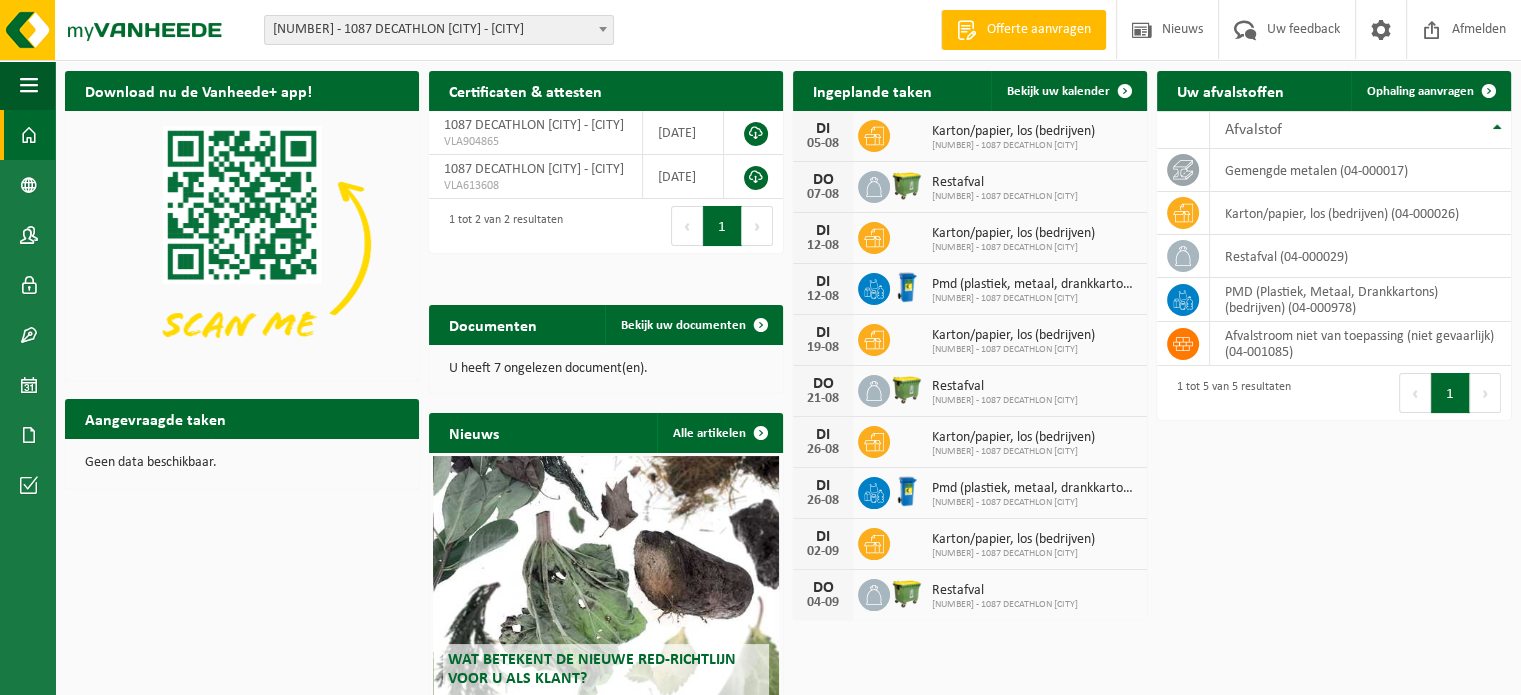 click on "Restafval   10-734631 - 1087 DECATHLON SINT-TRUIDEN" at bounding box center (1000, 187) 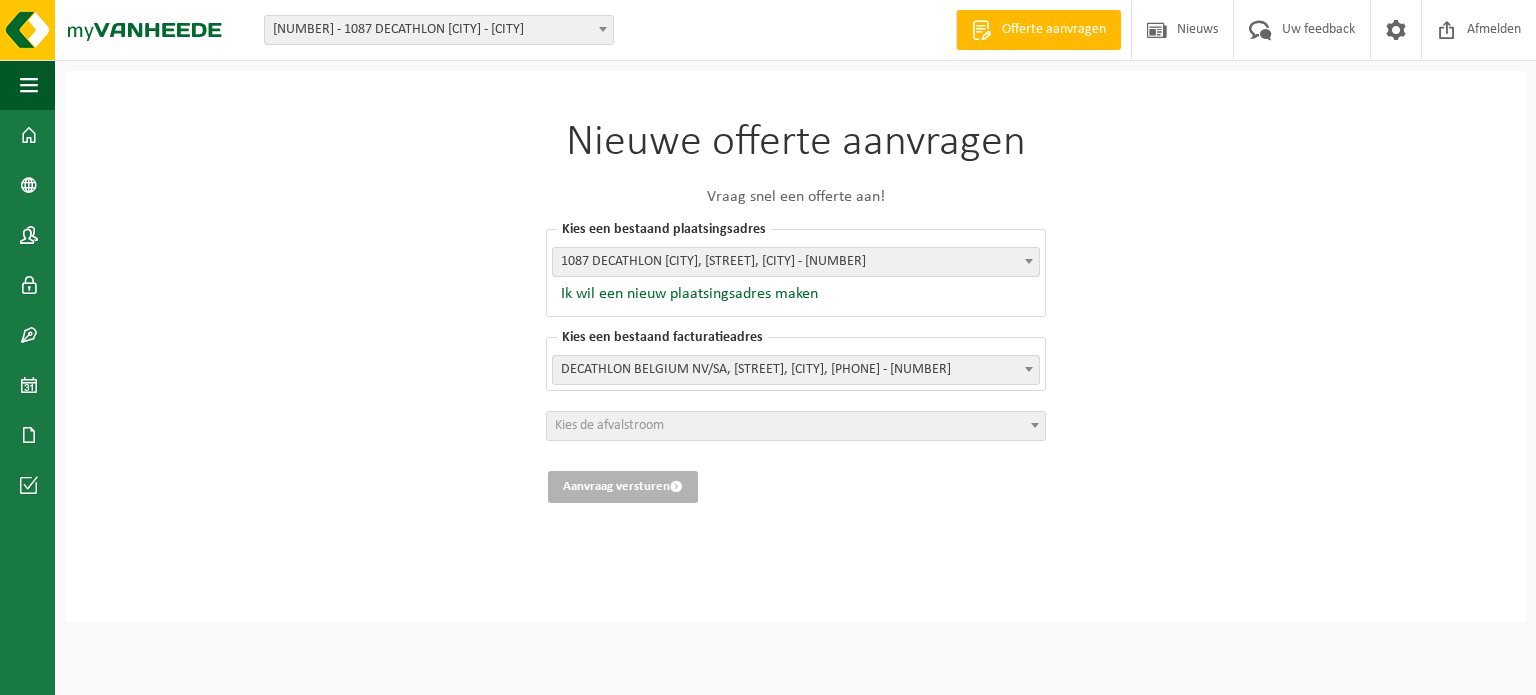 scroll, scrollTop: 0, scrollLeft: 0, axis: both 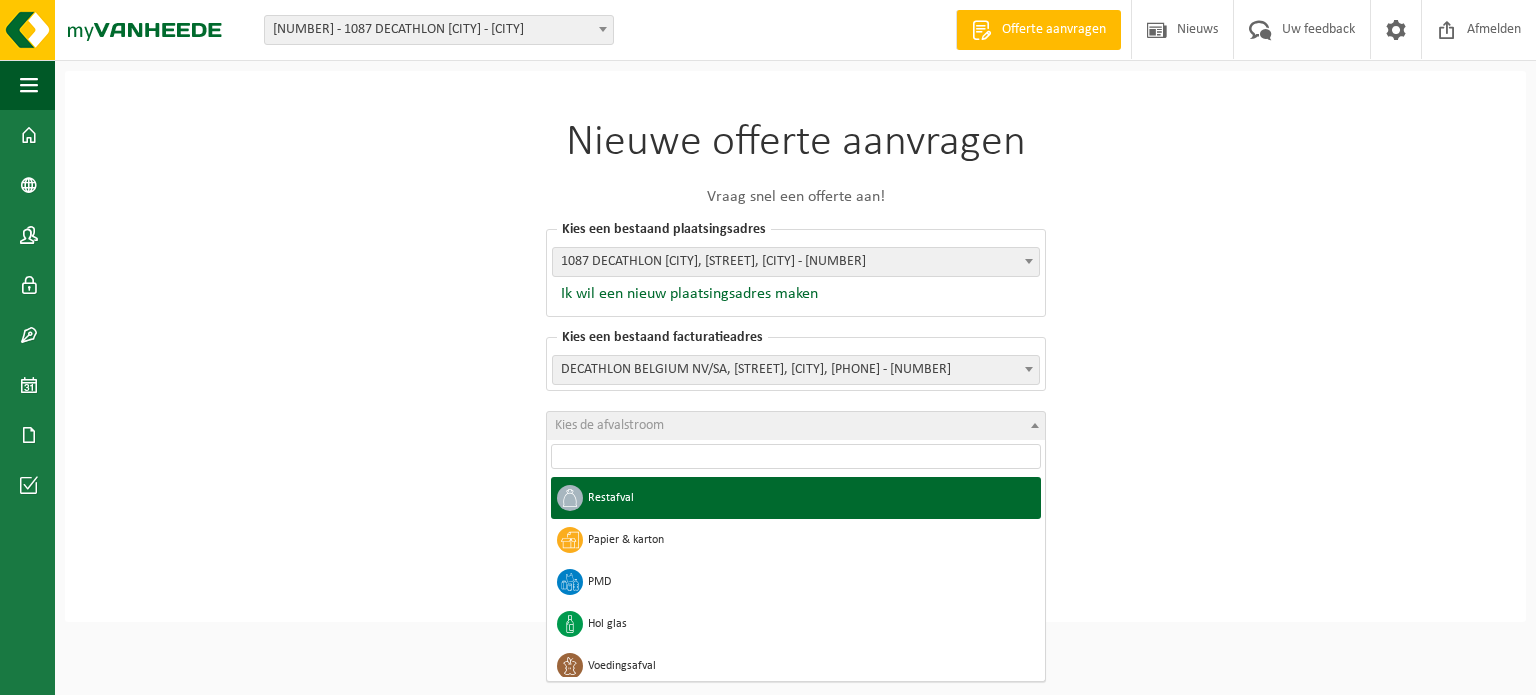 click on "Kies de afvalstroom" at bounding box center [796, 426] 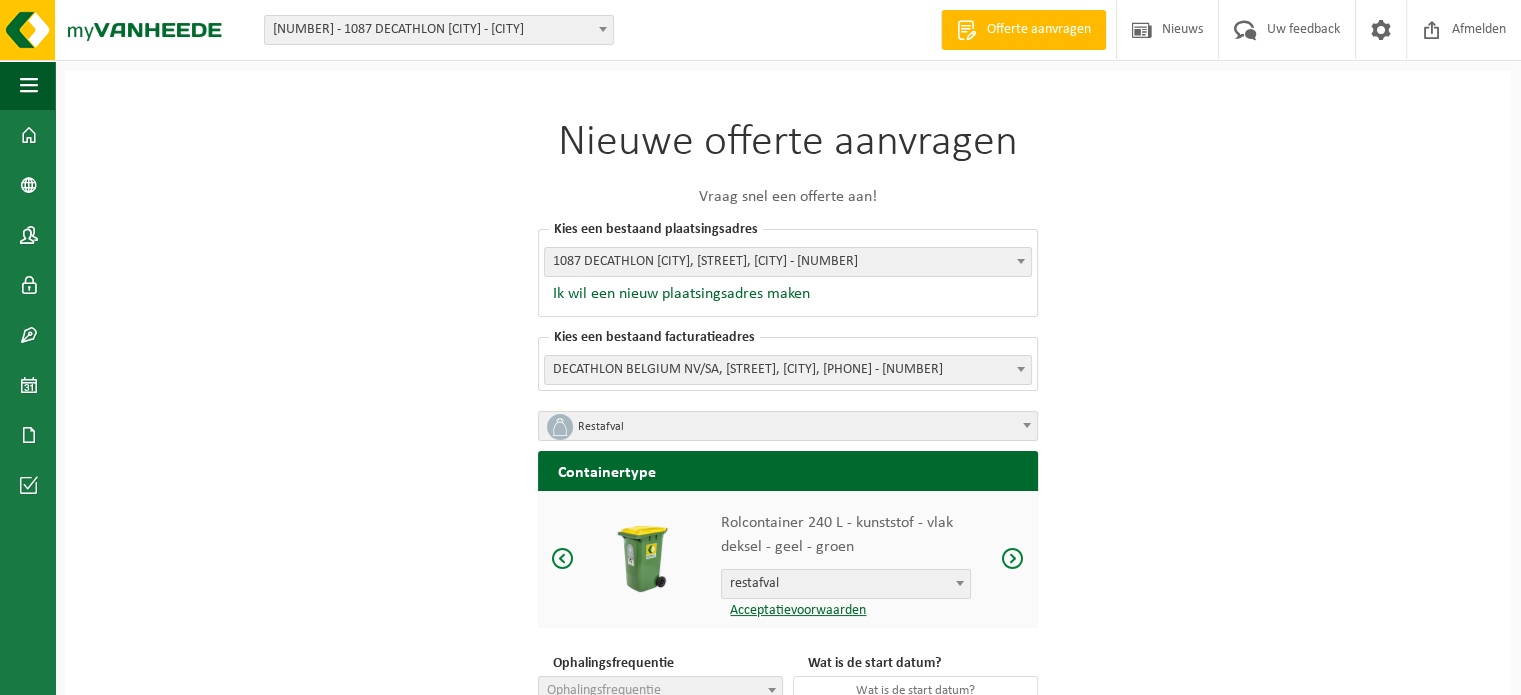 scroll, scrollTop: 136, scrollLeft: 0, axis: vertical 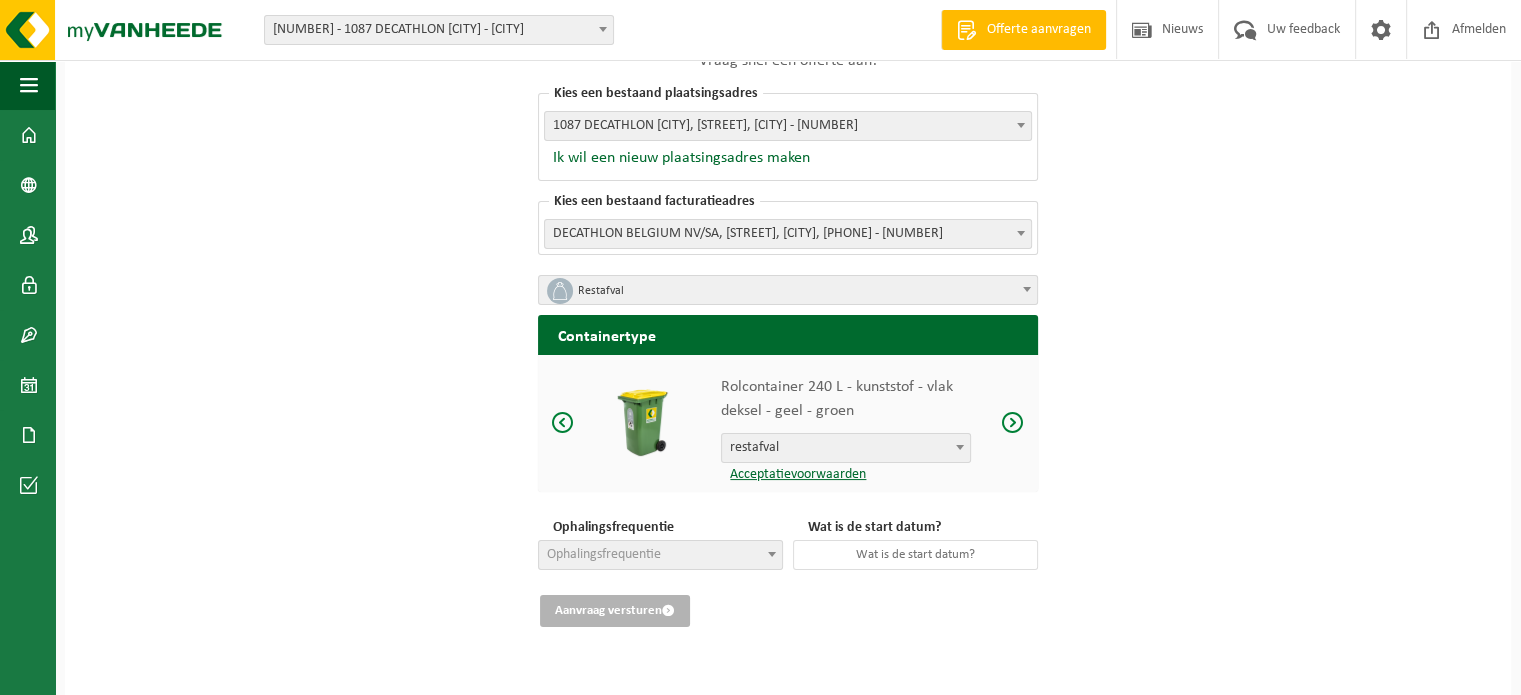 click at bounding box center (1013, 422) 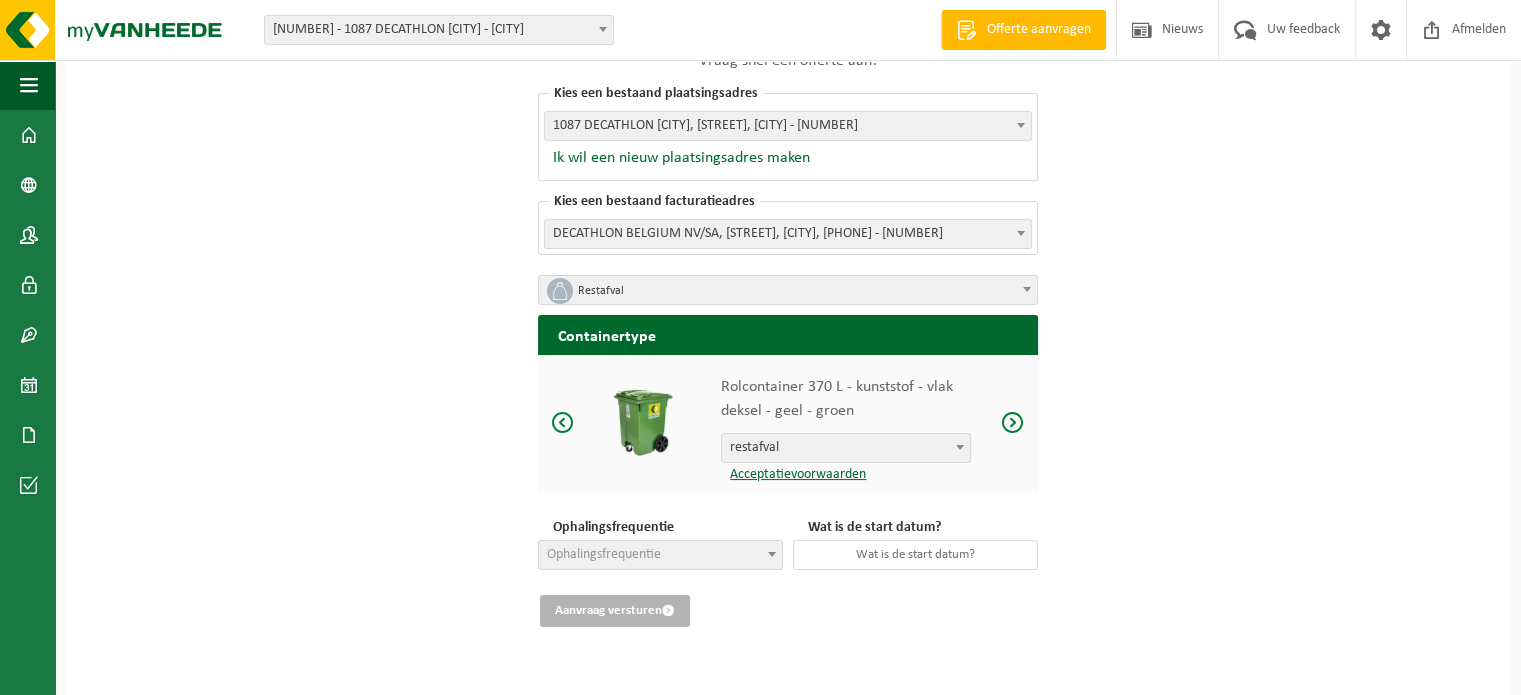 click at bounding box center [1013, 422] 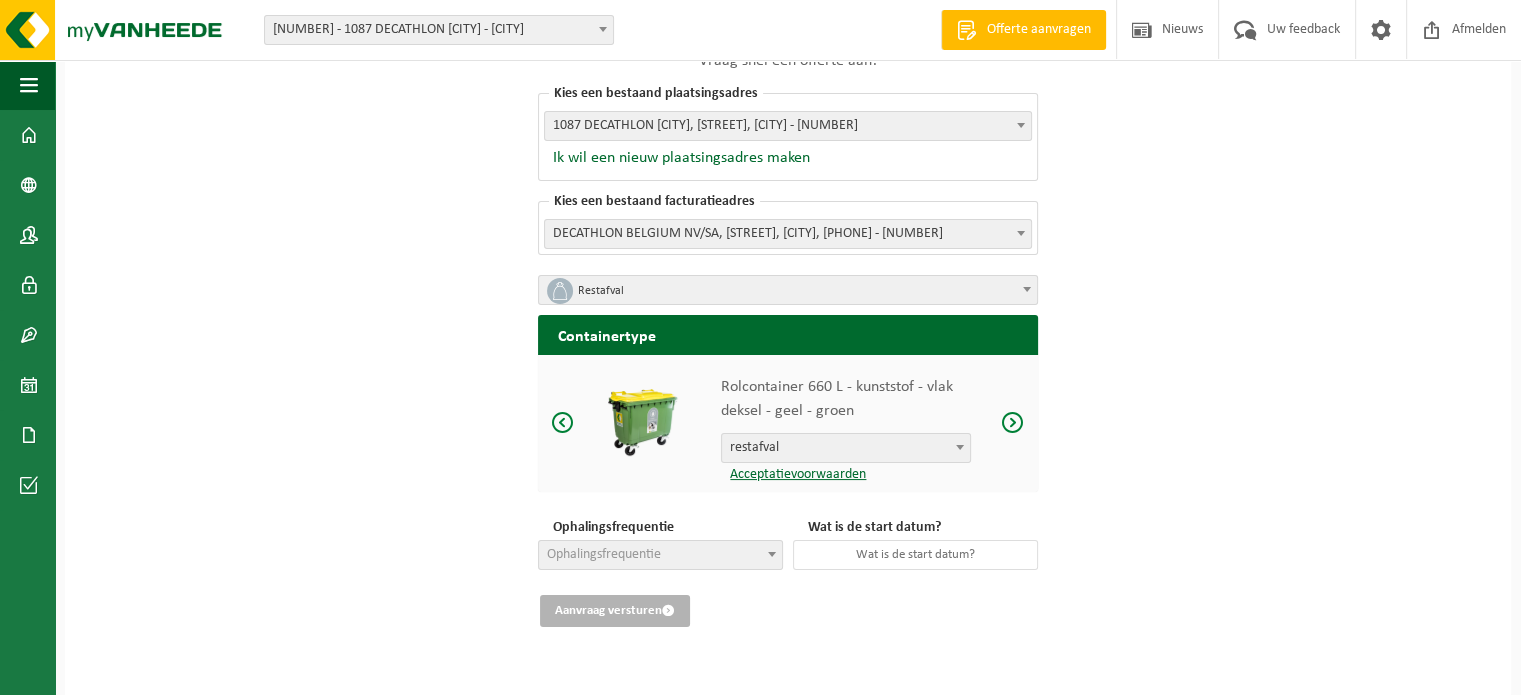click at bounding box center (1013, 422) 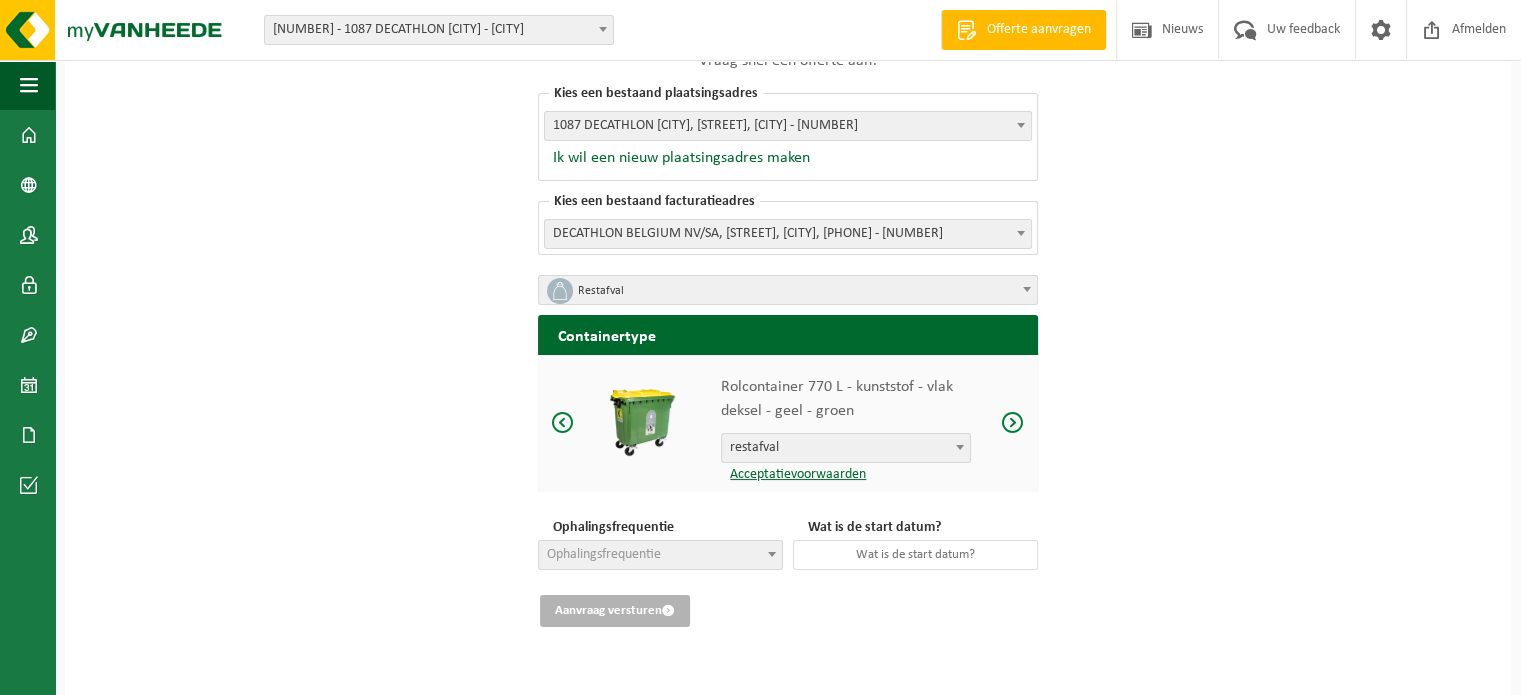 click at bounding box center [1013, 422] 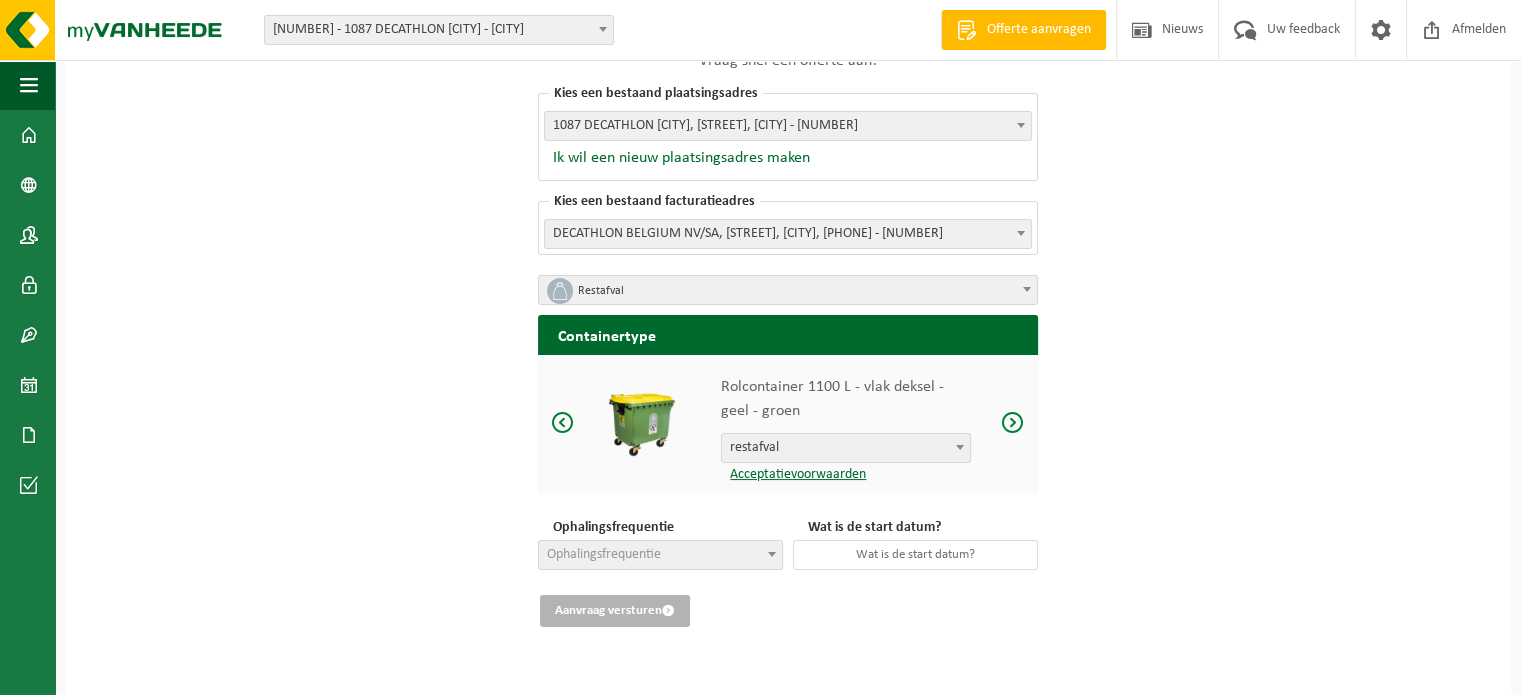 click at bounding box center (1013, 422) 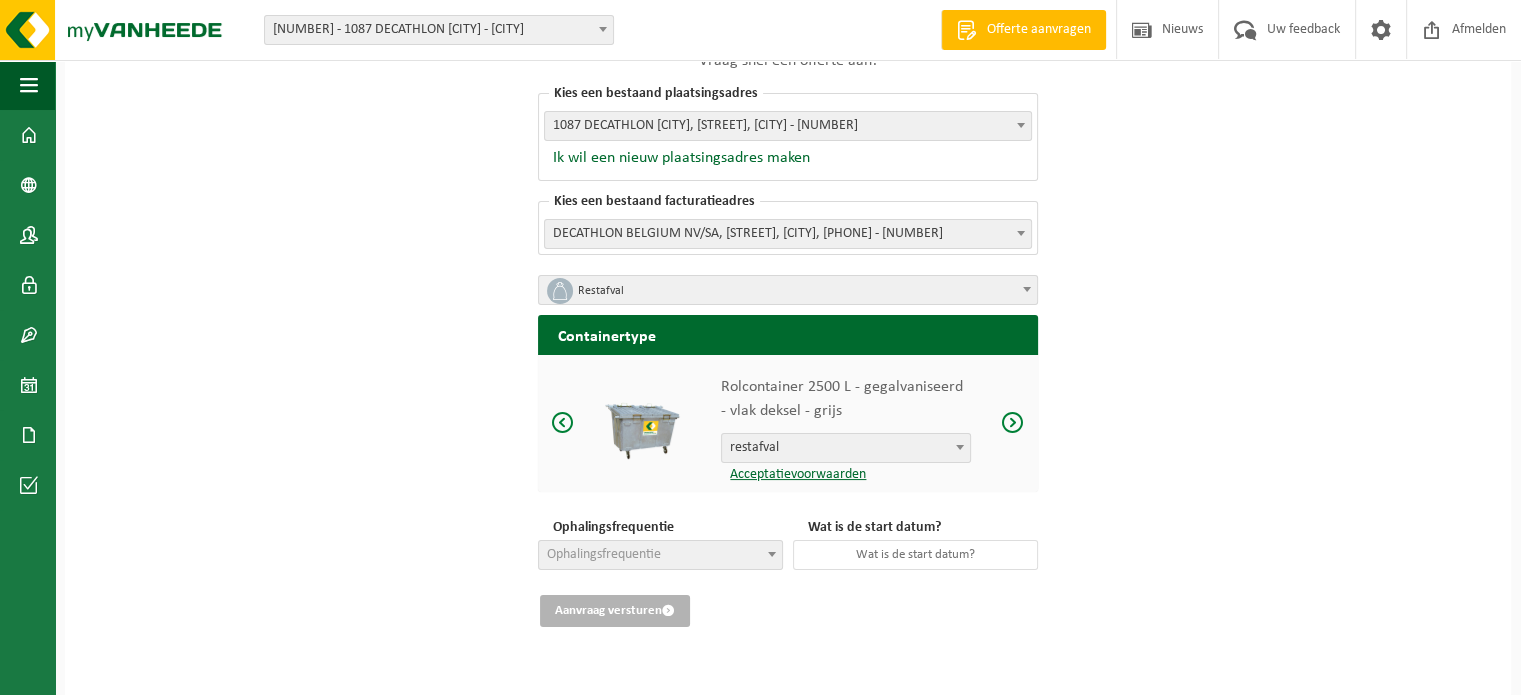 click at bounding box center [1013, 422] 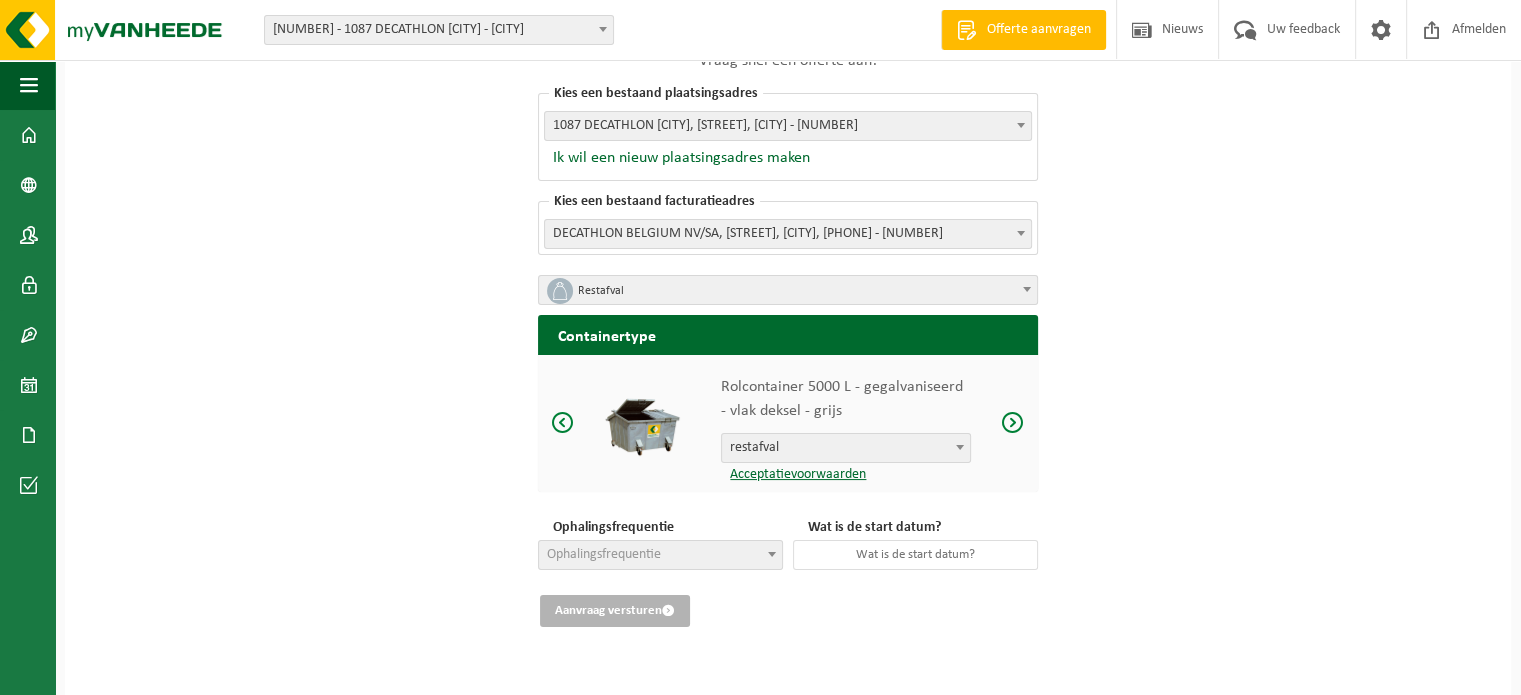 click at bounding box center [1013, 422] 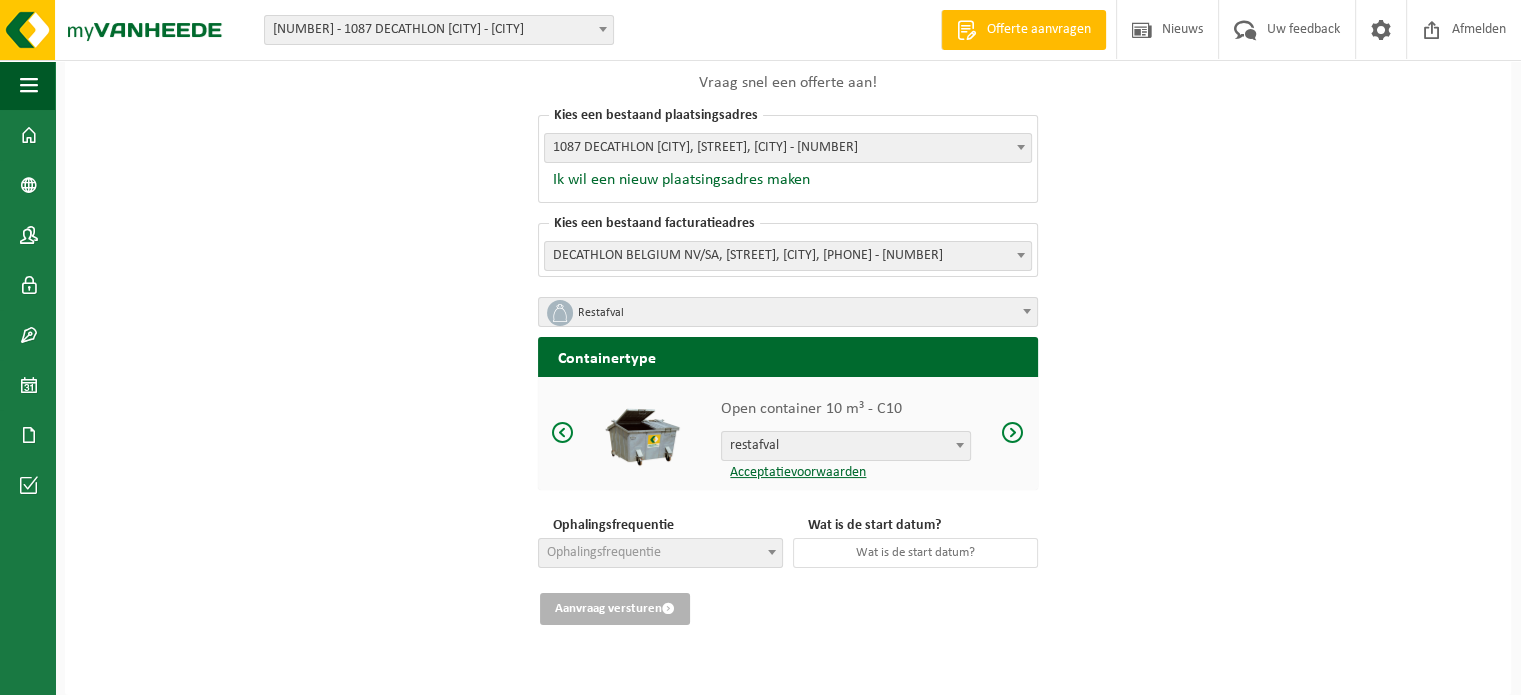 scroll, scrollTop: 112, scrollLeft: 0, axis: vertical 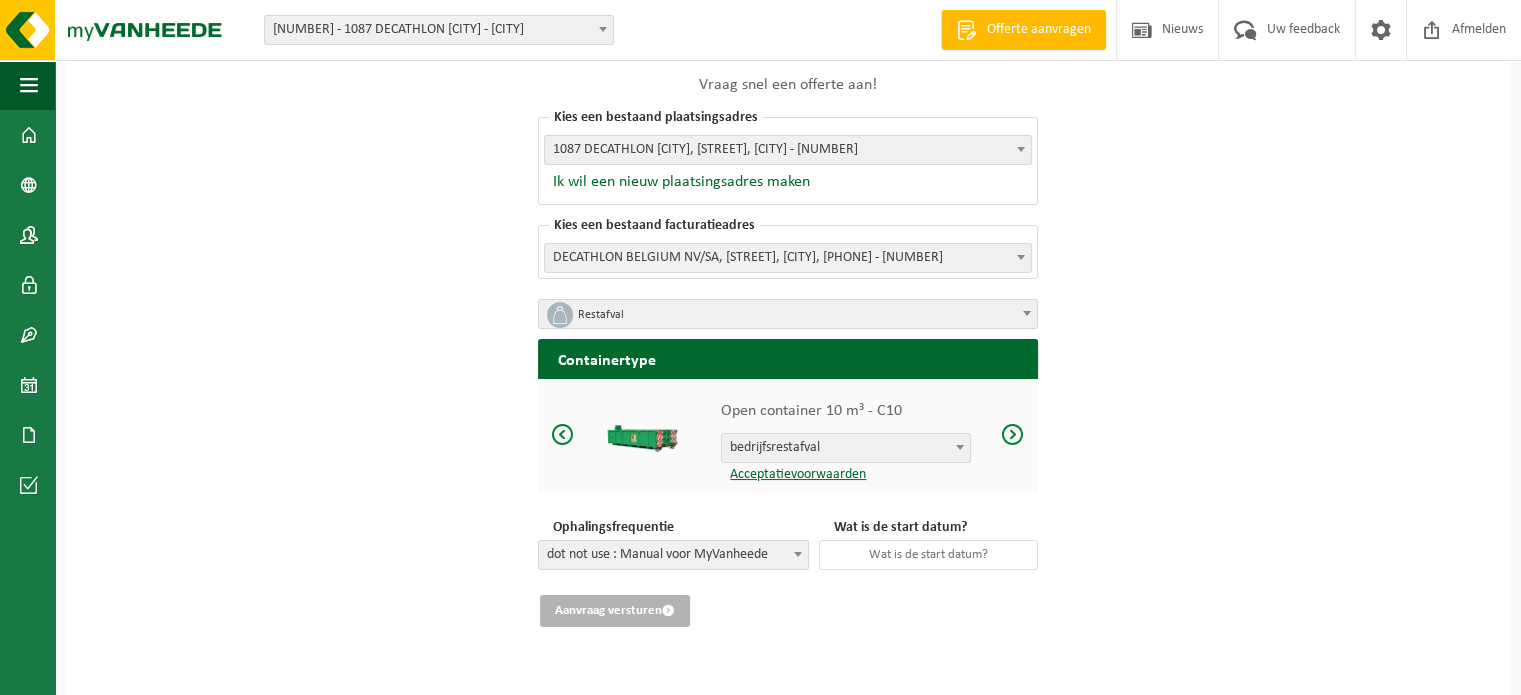 click at bounding box center [563, 434] 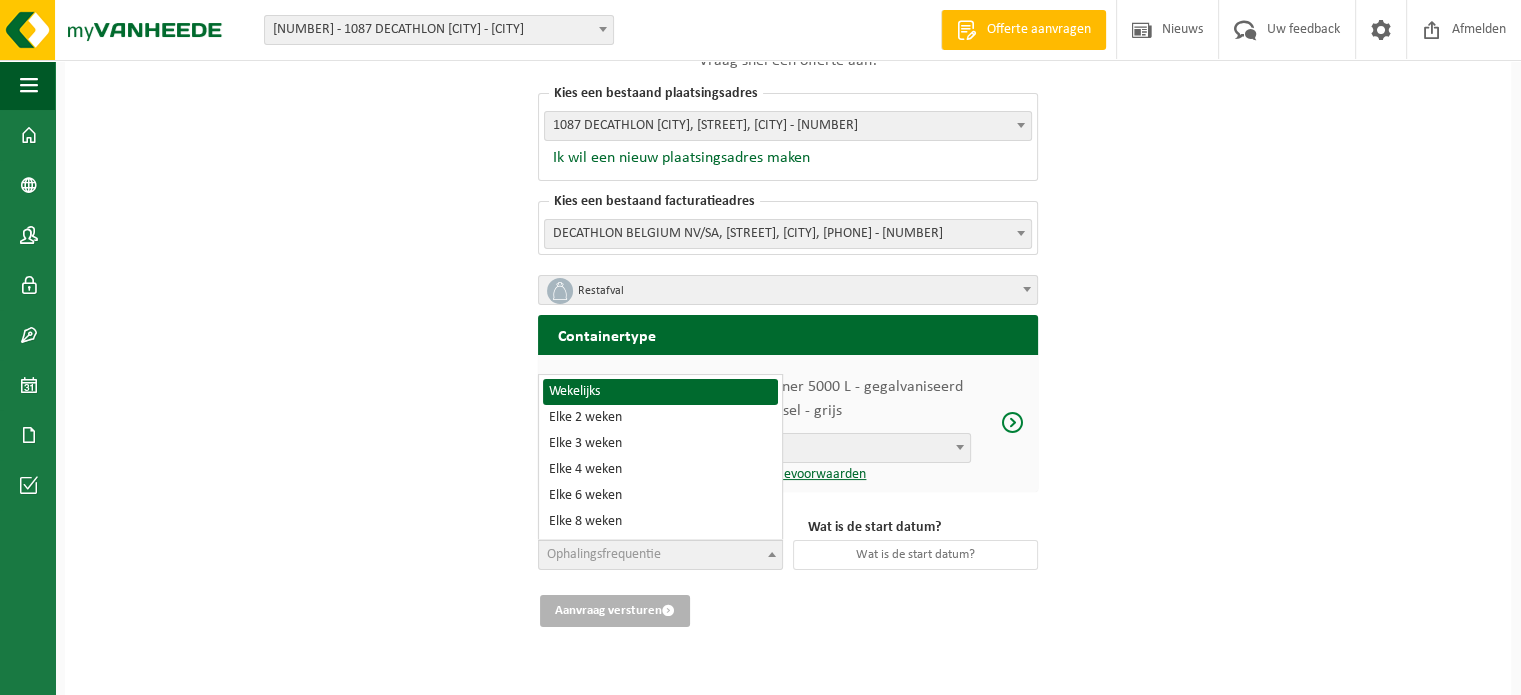 click on "Ophalingsfrequentie" at bounding box center [660, 555] 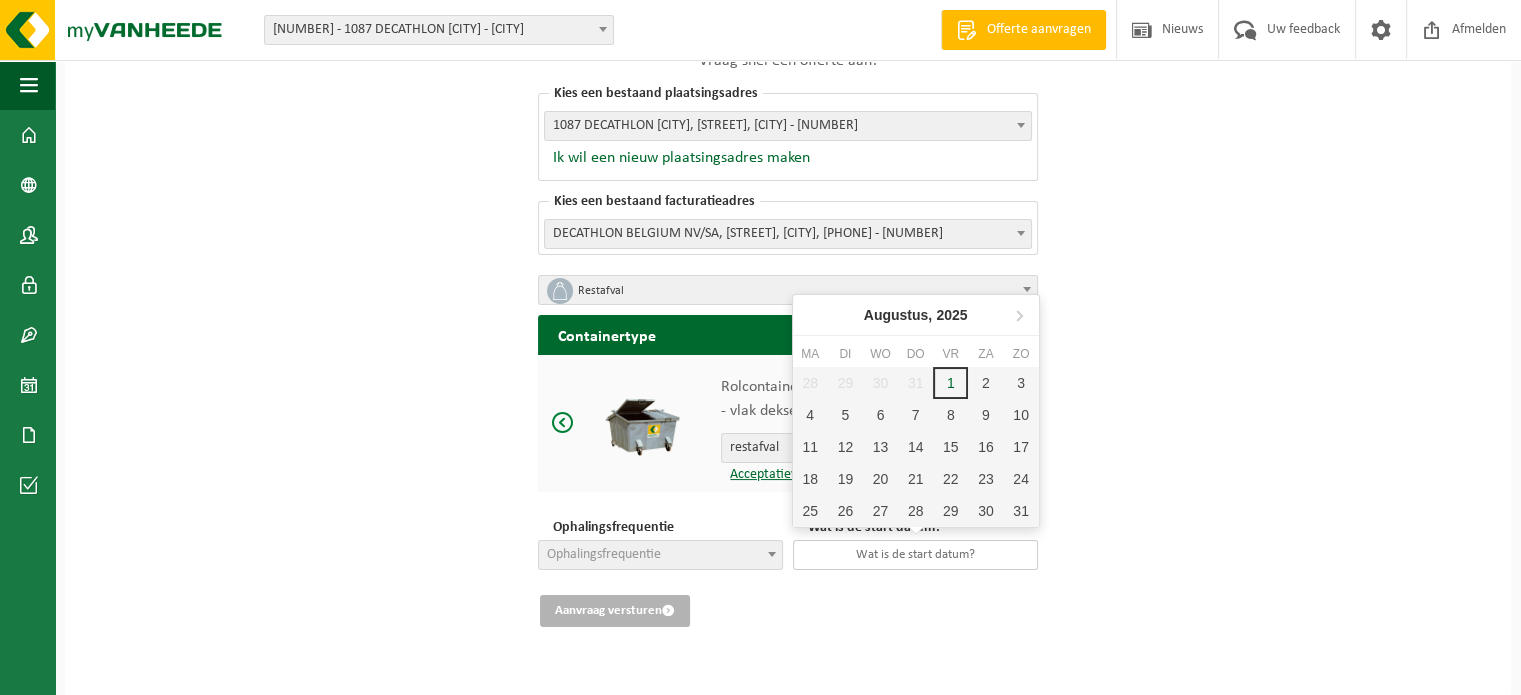 click at bounding box center (915, 555) 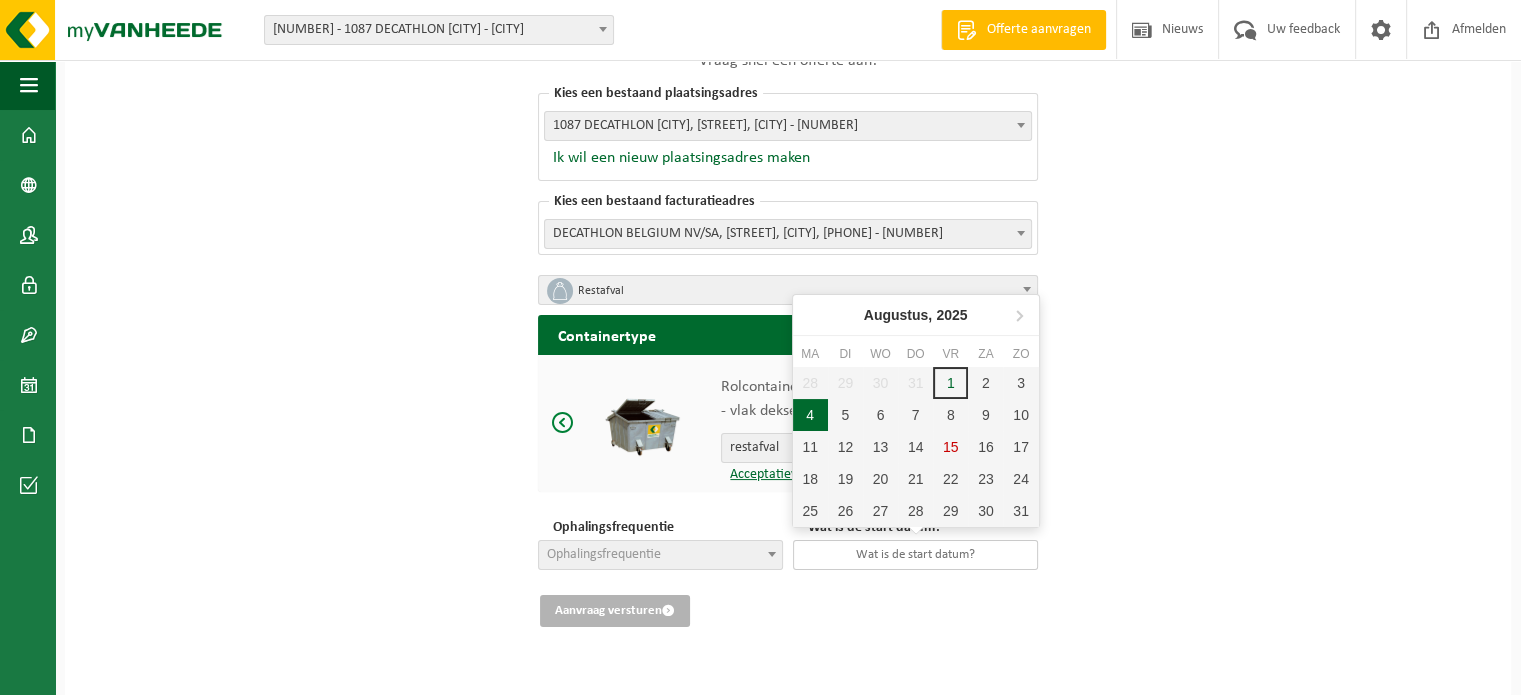 click on "4" at bounding box center [810, 415] 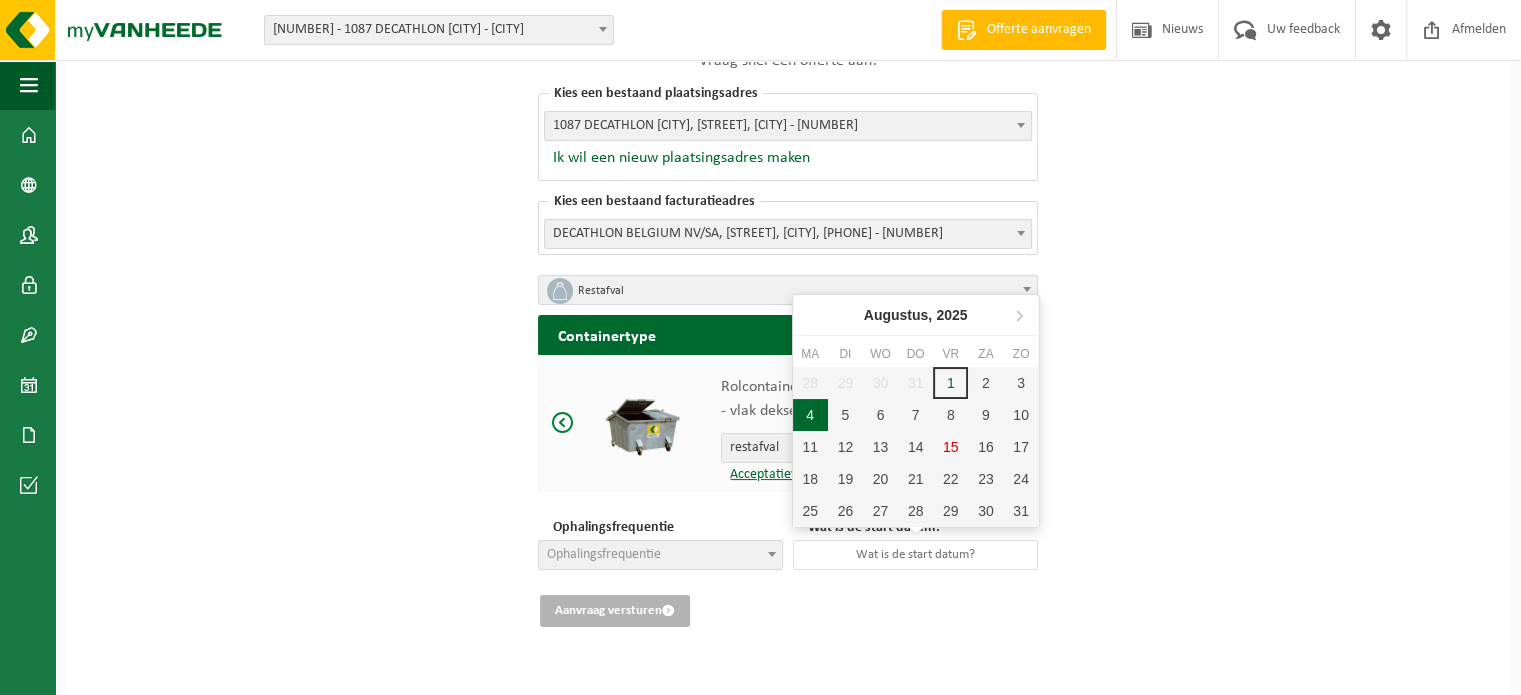 type on "[DATE]" 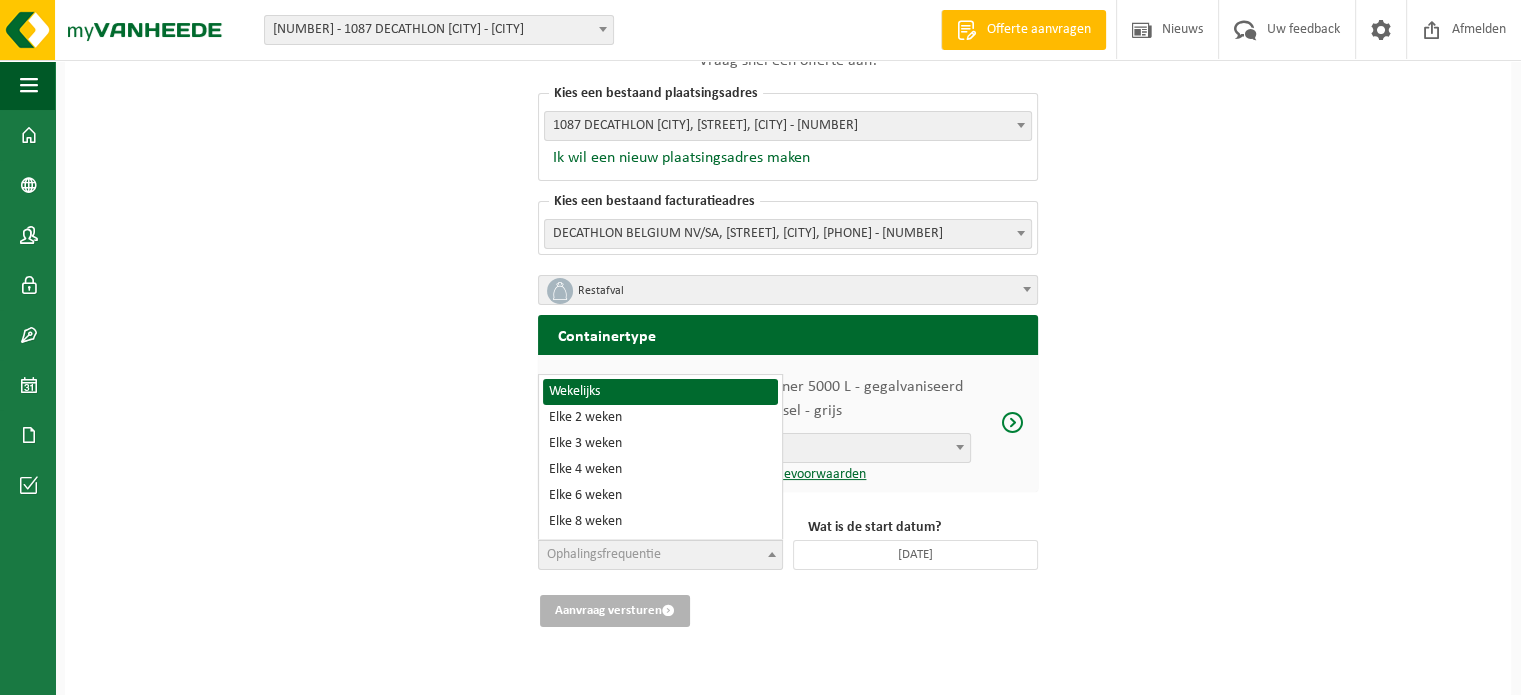 click at bounding box center (772, 554) 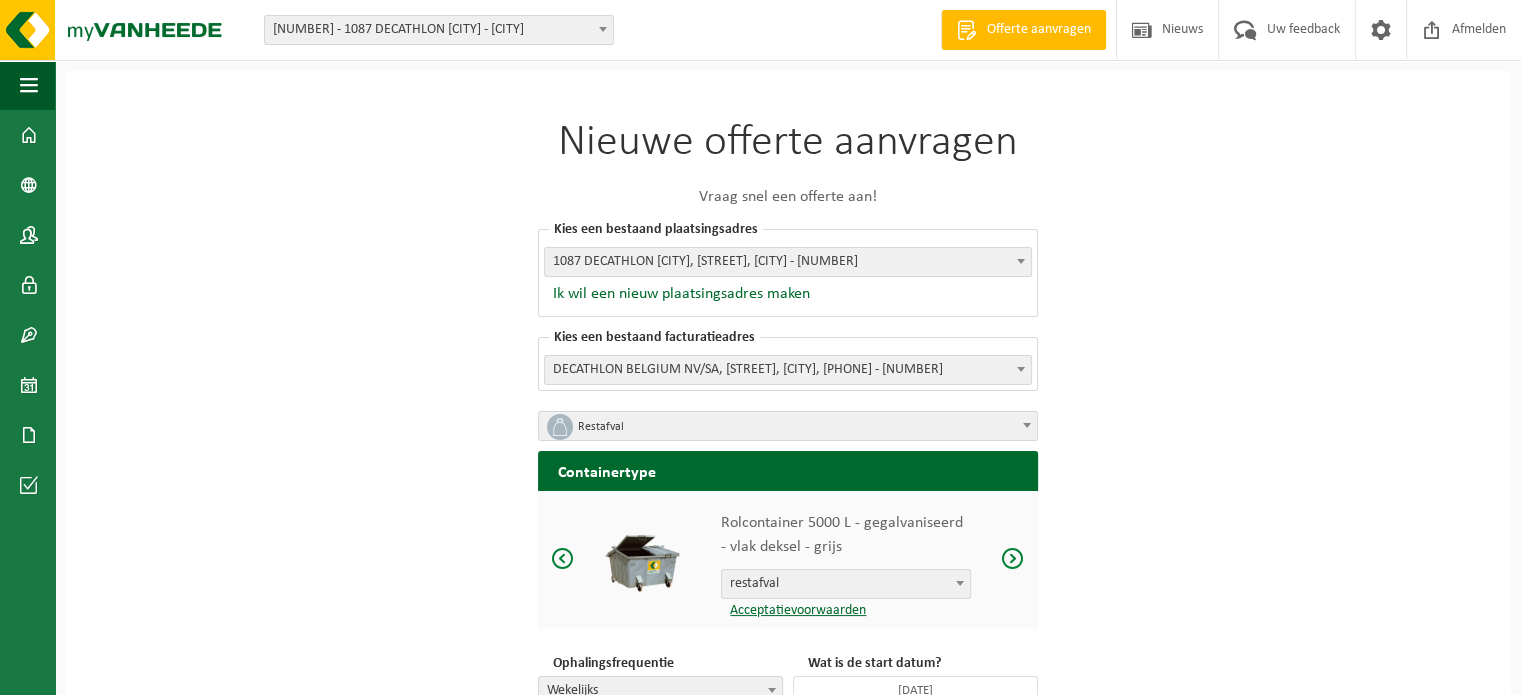 scroll, scrollTop: 136, scrollLeft: 0, axis: vertical 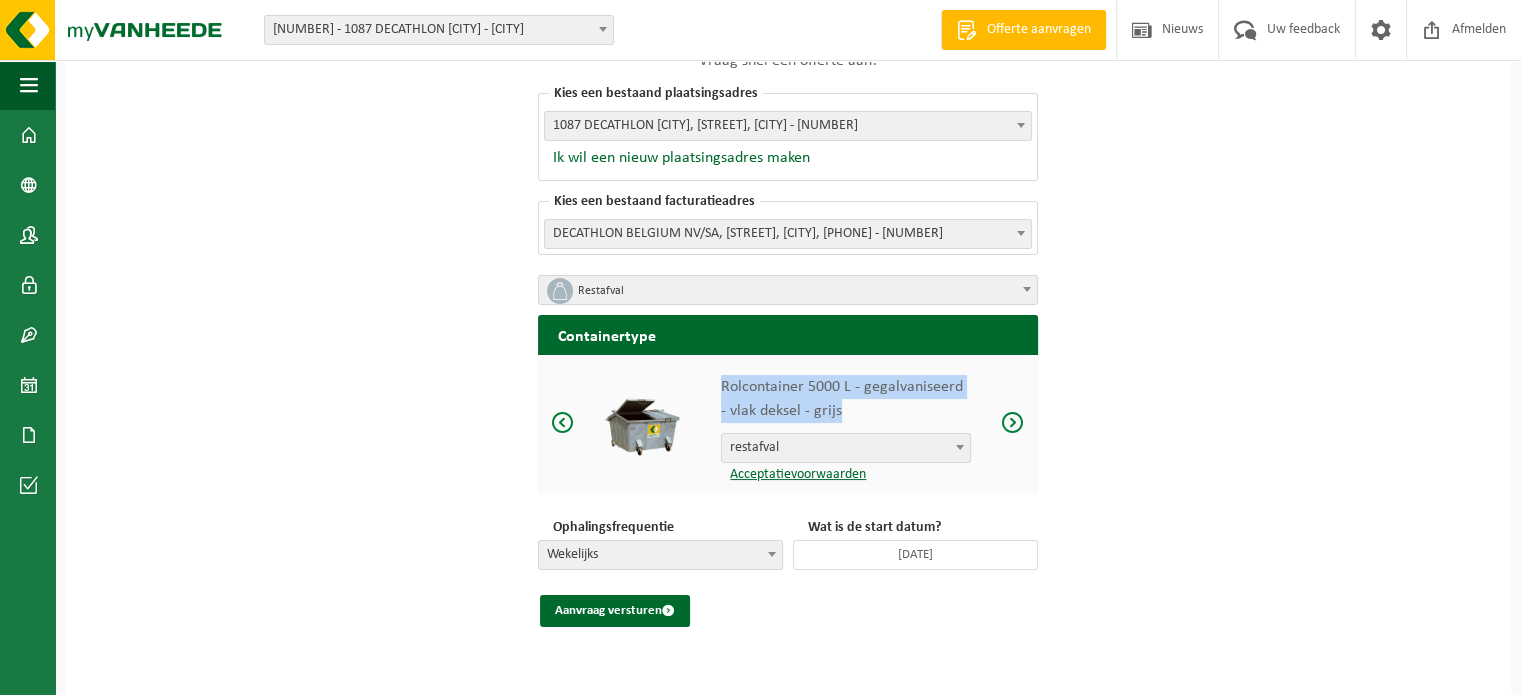 drag, startPoint x: 716, startPoint y: 381, endPoint x: 864, endPoint y: 411, distance: 151.00993 